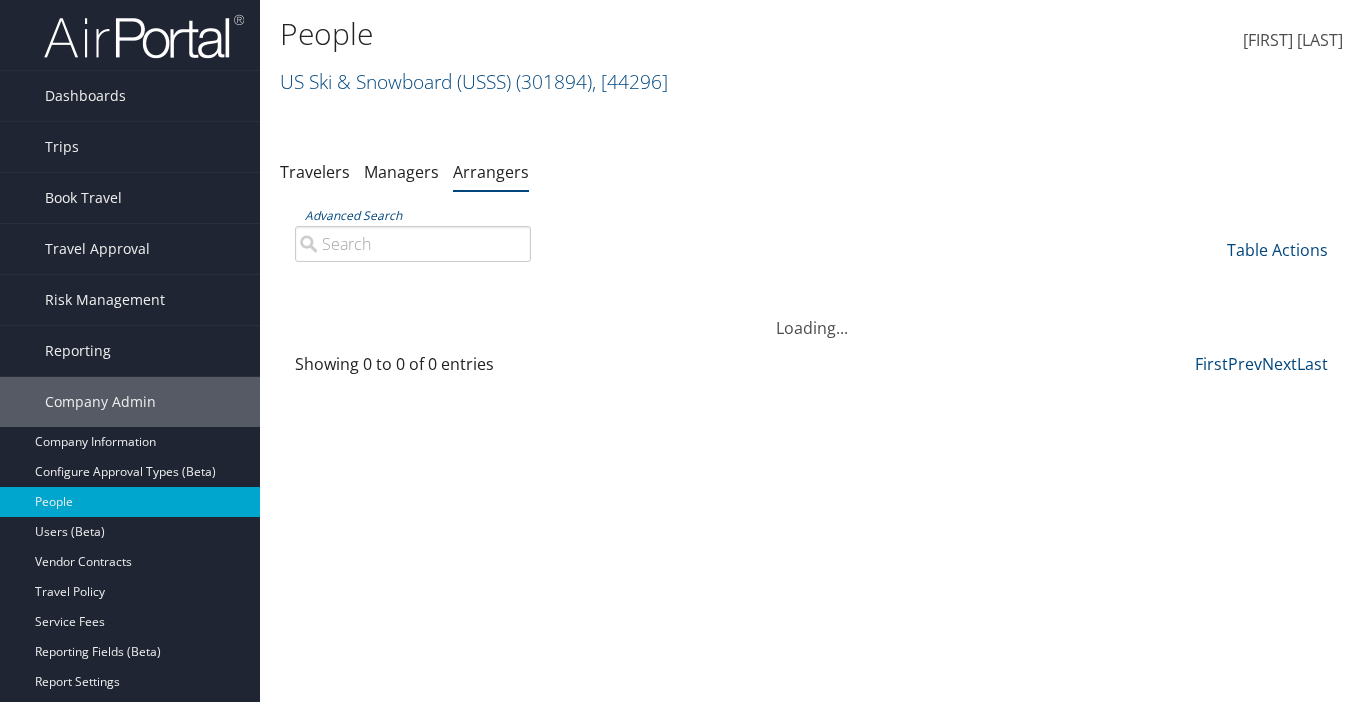 scroll, scrollTop: 0, scrollLeft: 0, axis: both 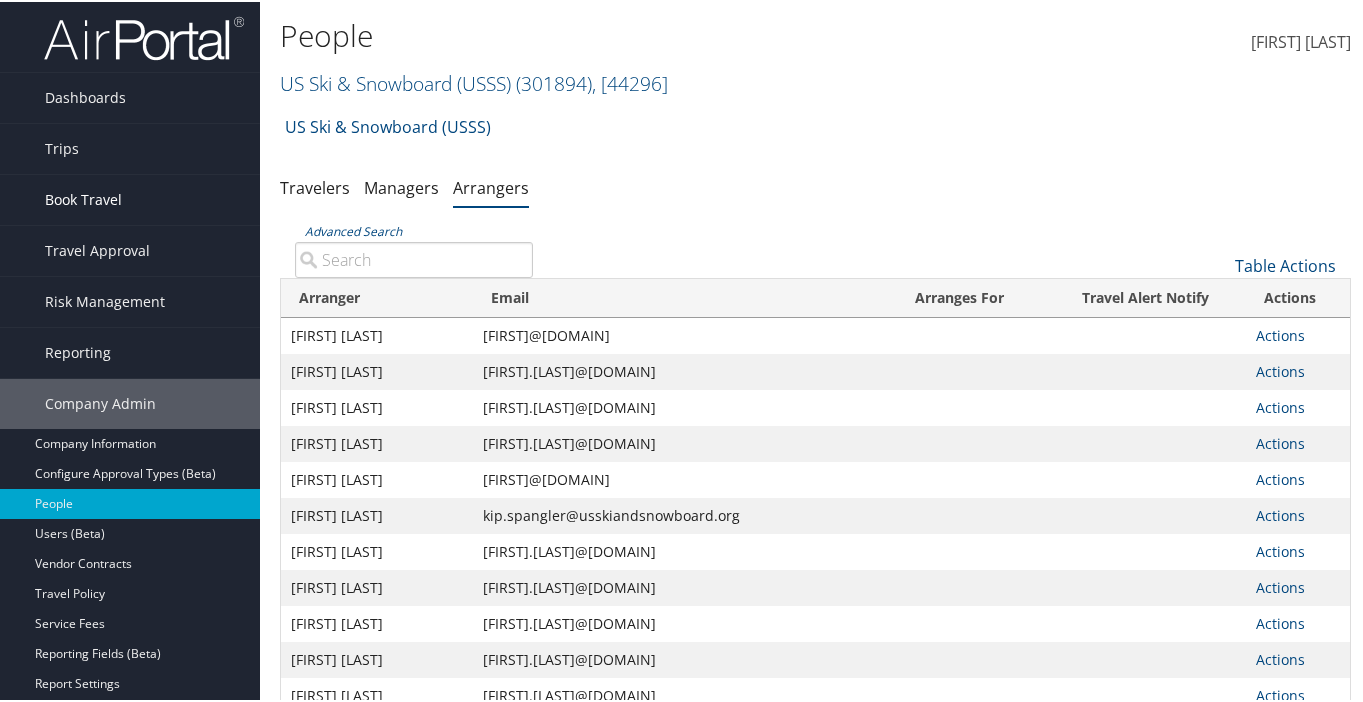 click on "Book Travel" at bounding box center [83, 198] 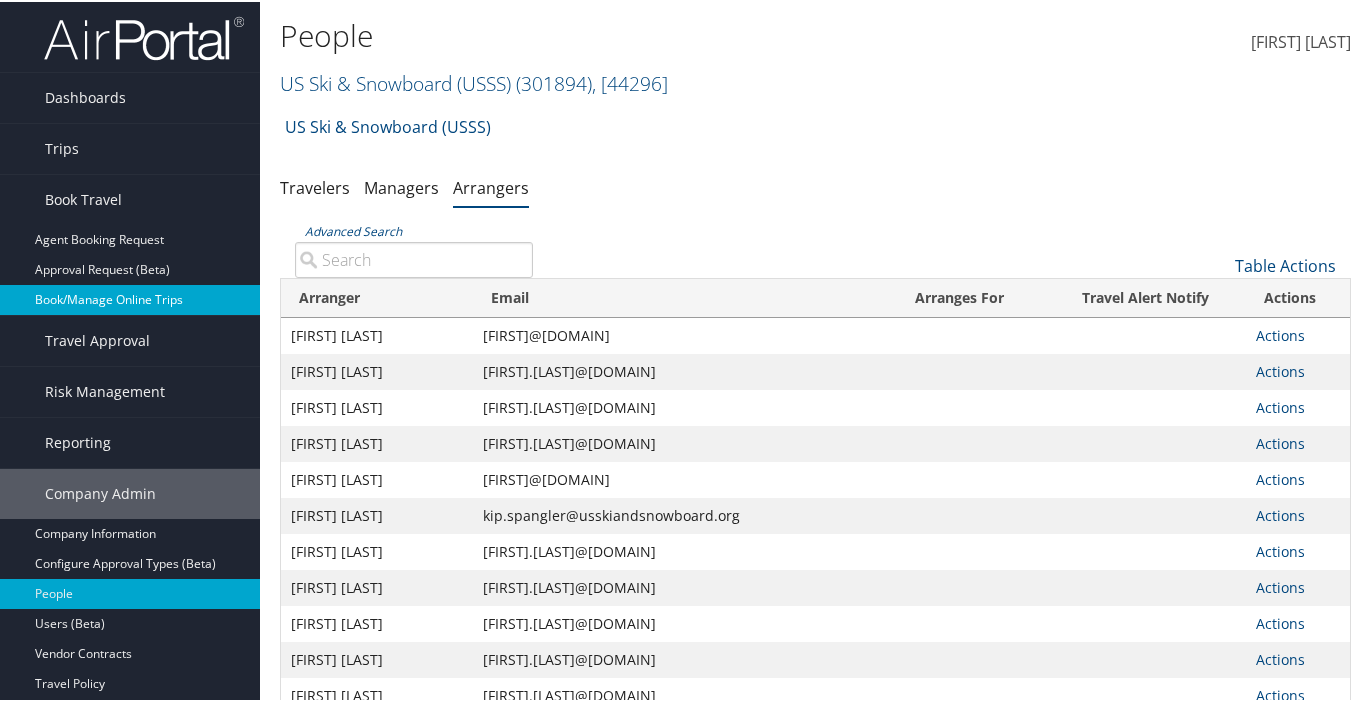 click on "Book/Manage Online Trips" at bounding box center (130, 298) 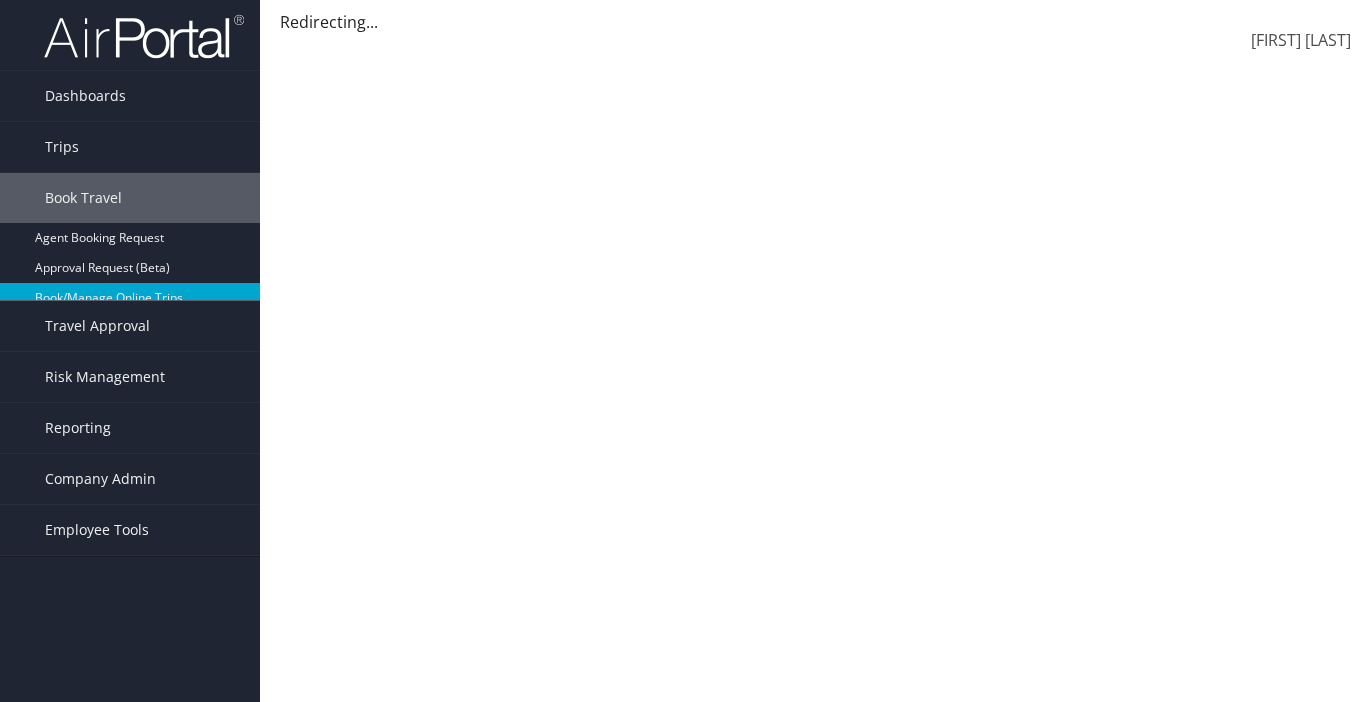 scroll, scrollTop: 0, scrollLeft: 0, axis: both 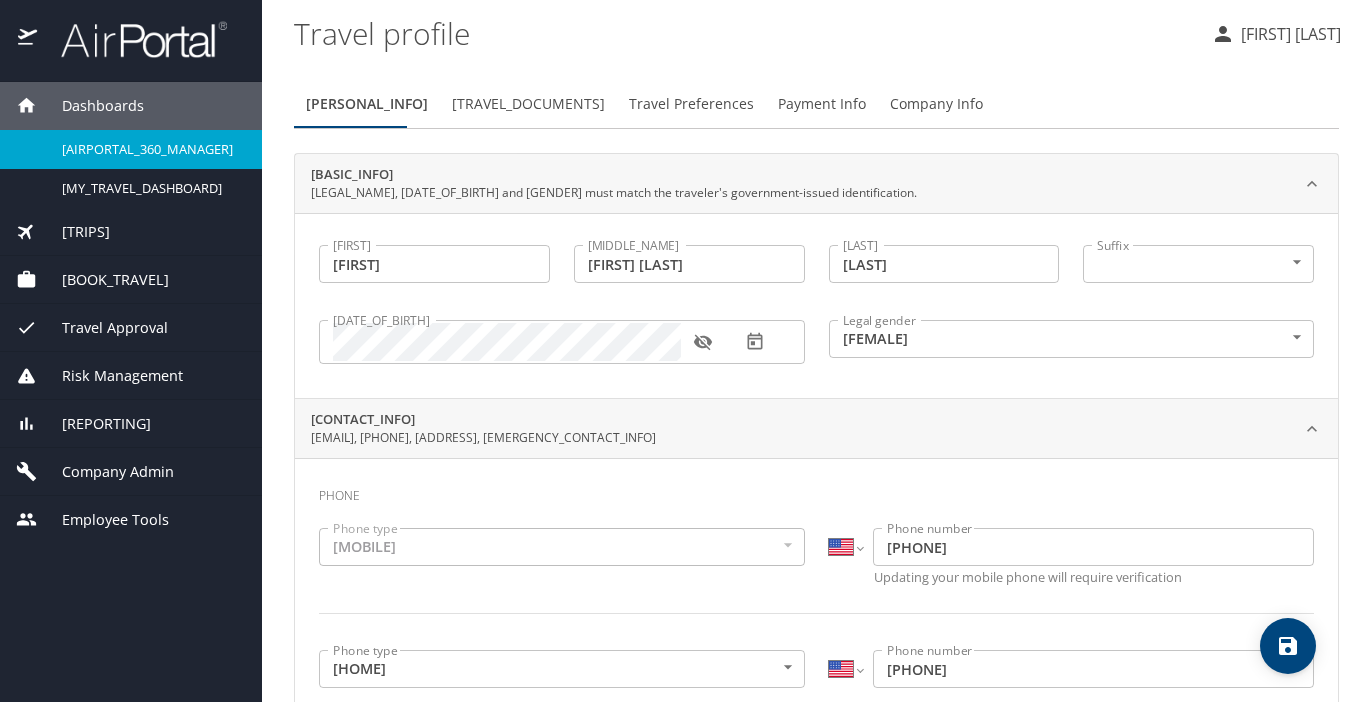 click on "Book Travel" at bounding box center [103, 280] 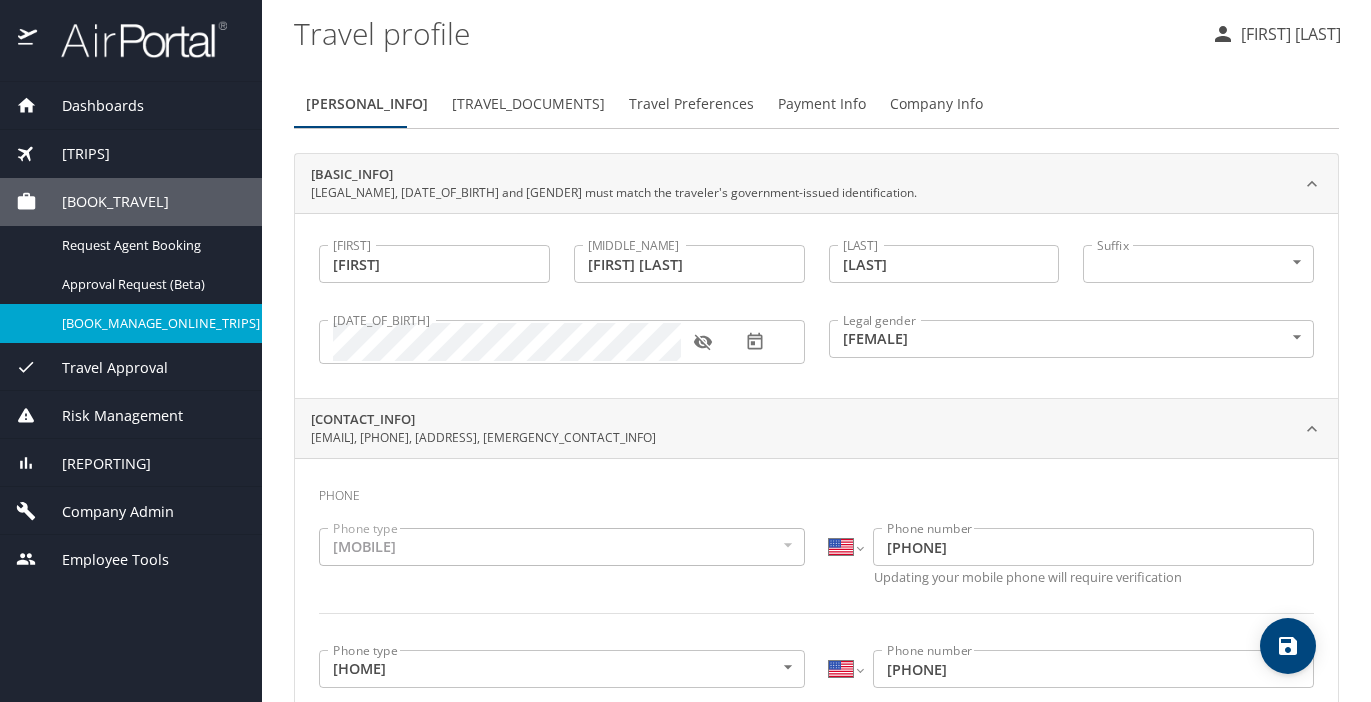click on "Book/Manage Online Trips" at bounding box center [150, 323] 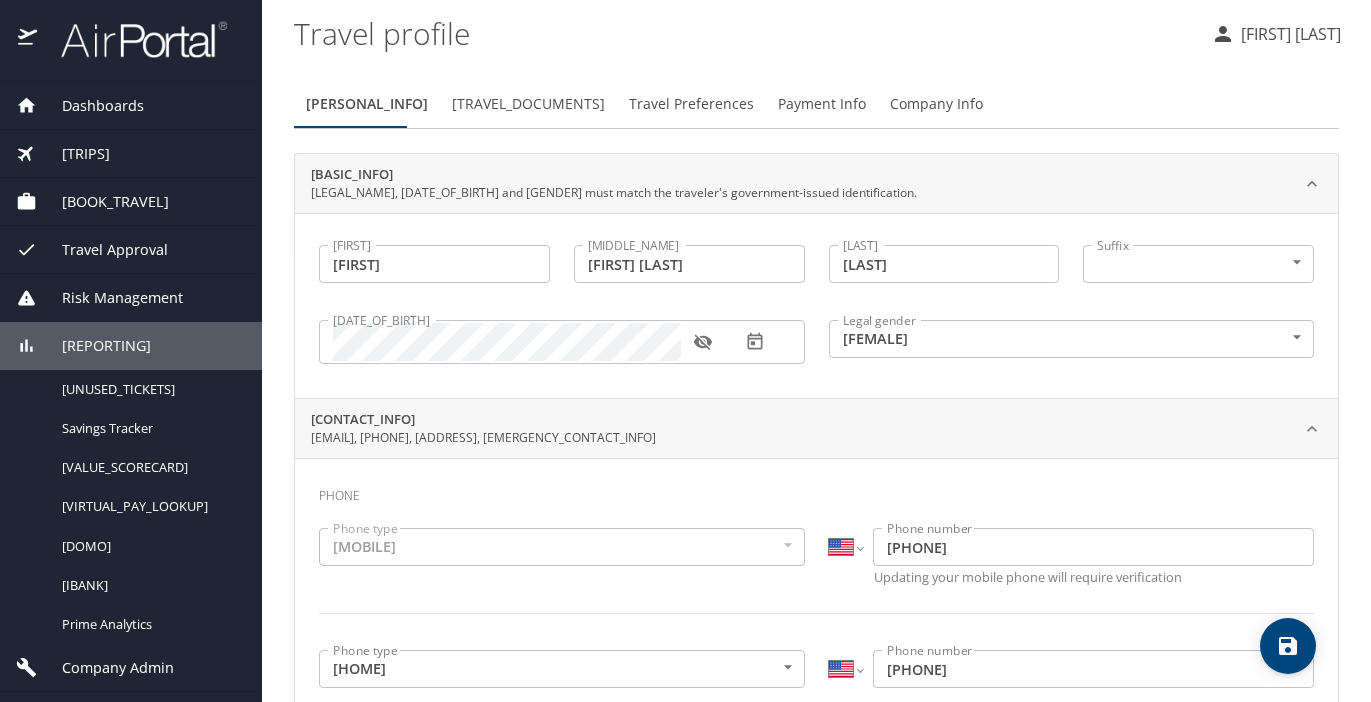 click on "Reporting" at bounding box center (131, 346) 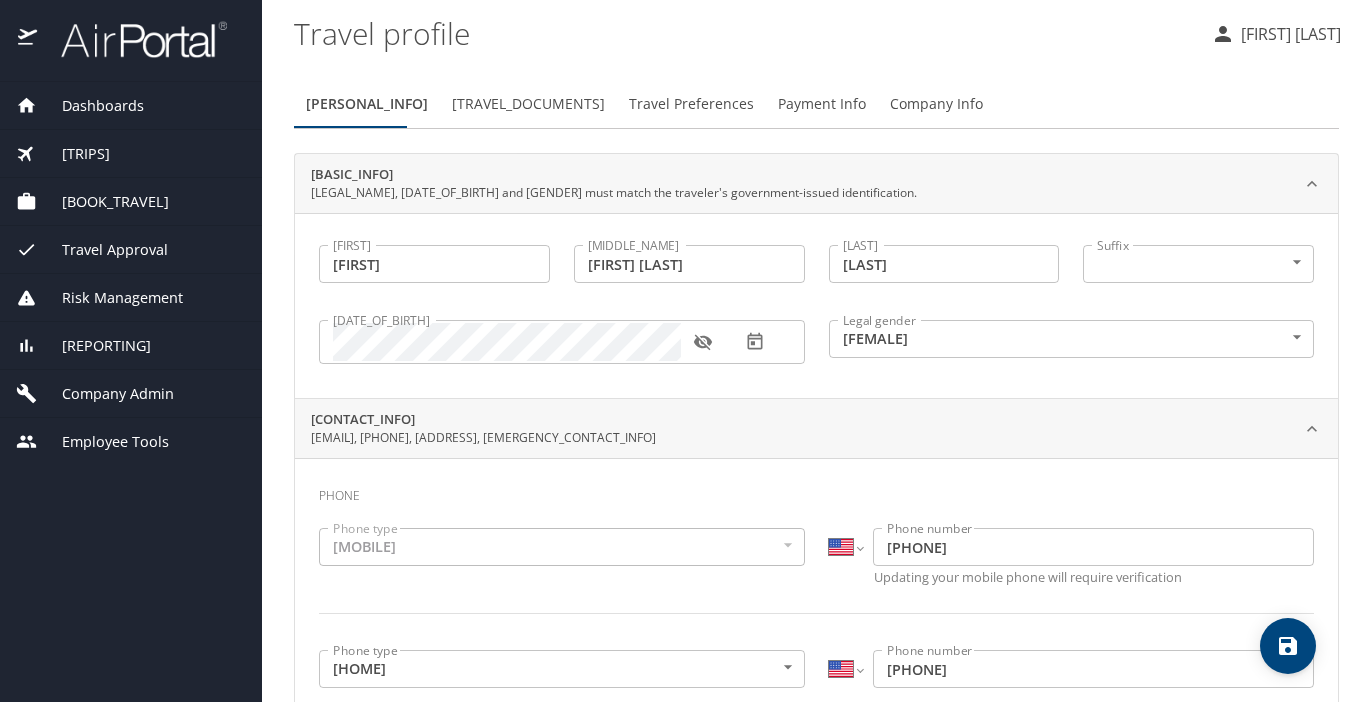 click on "Company Admin" at bounding box center (105, 394) 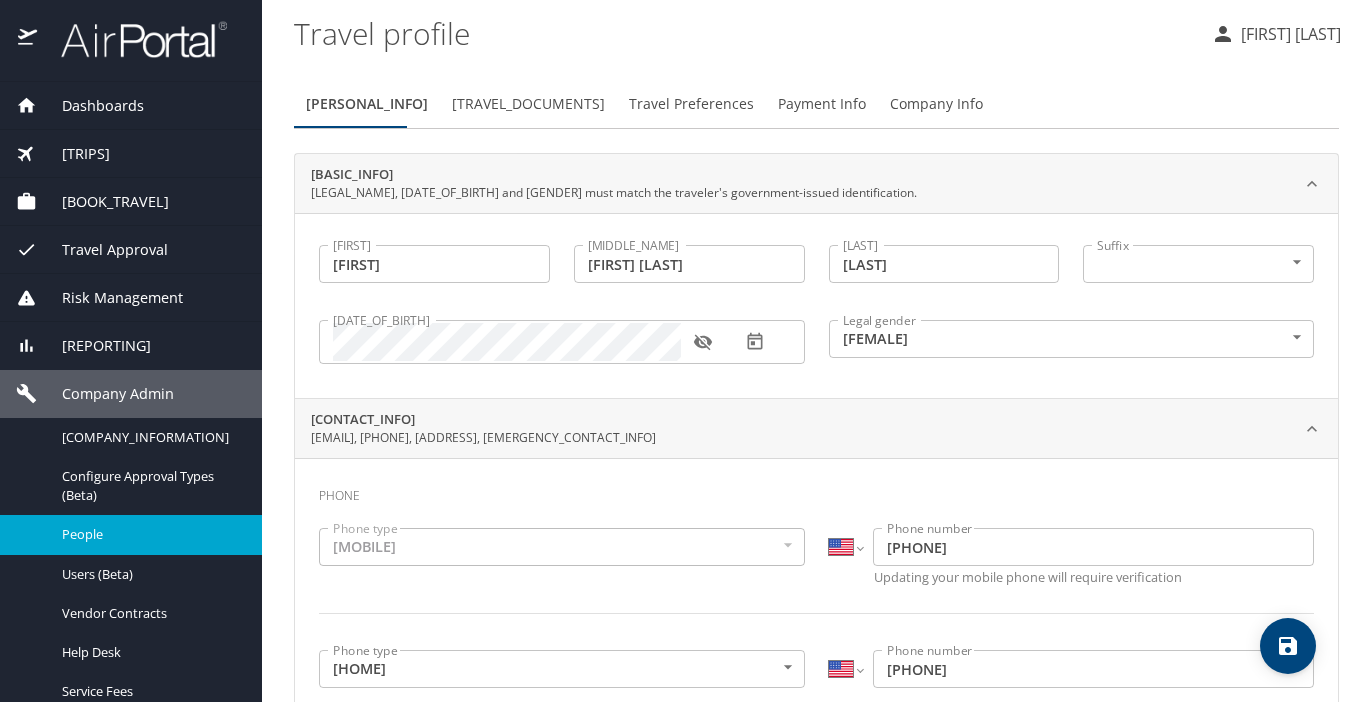 click on "People" at bounding box center [131, 534] 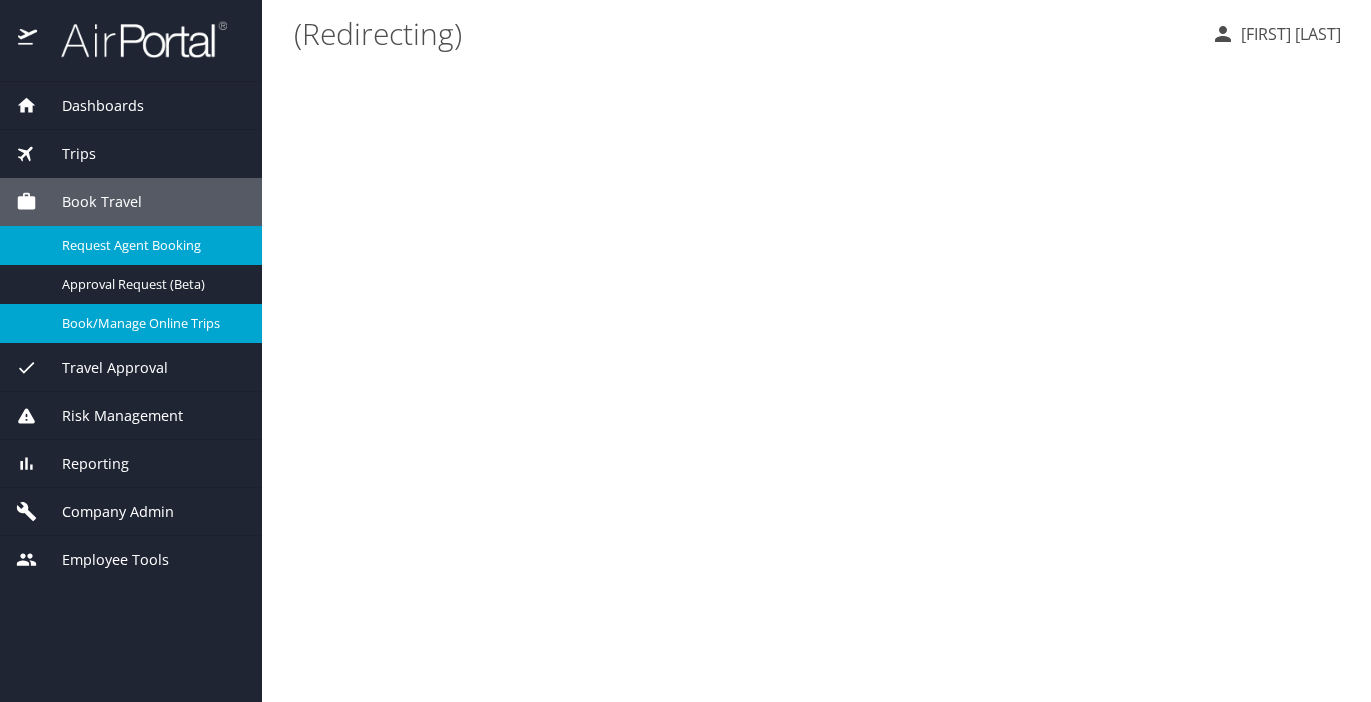 scroll, scrollTop: 0, scrollLeft: 0, axis: both 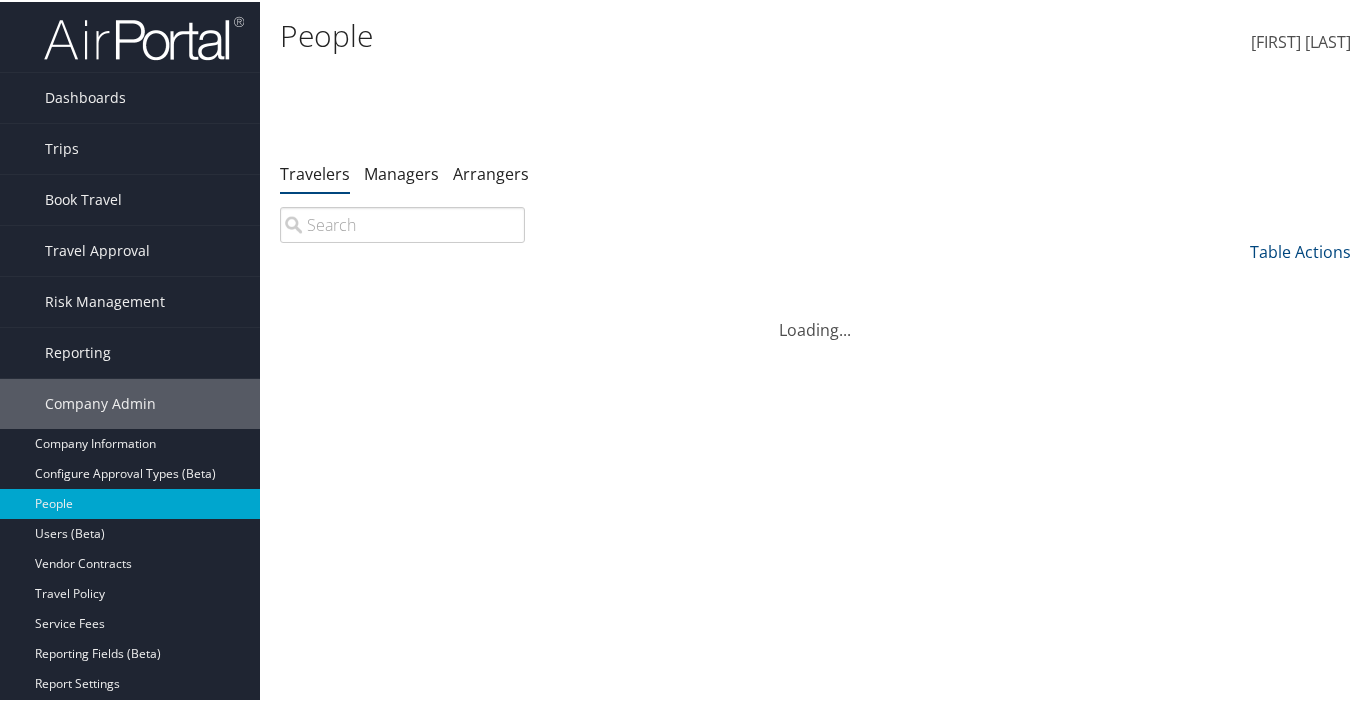 click at bounding box center (402, 223) 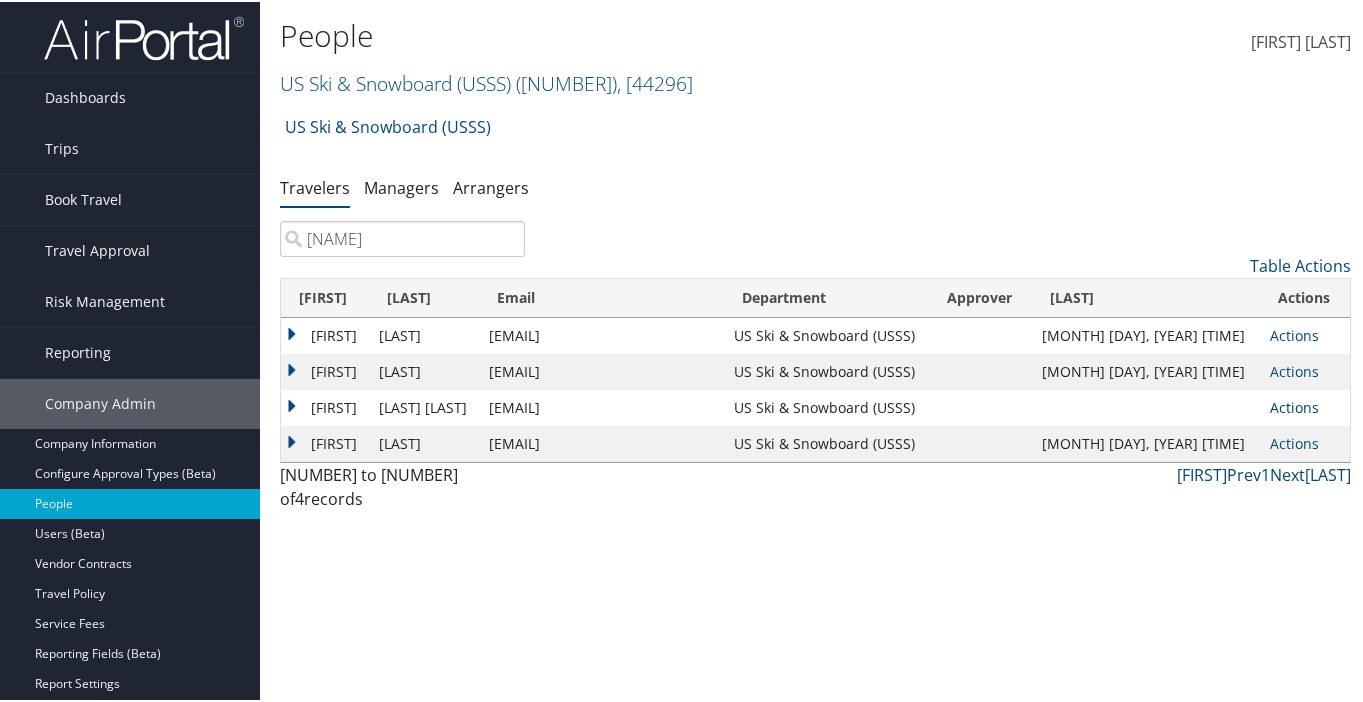 type on "daniel" 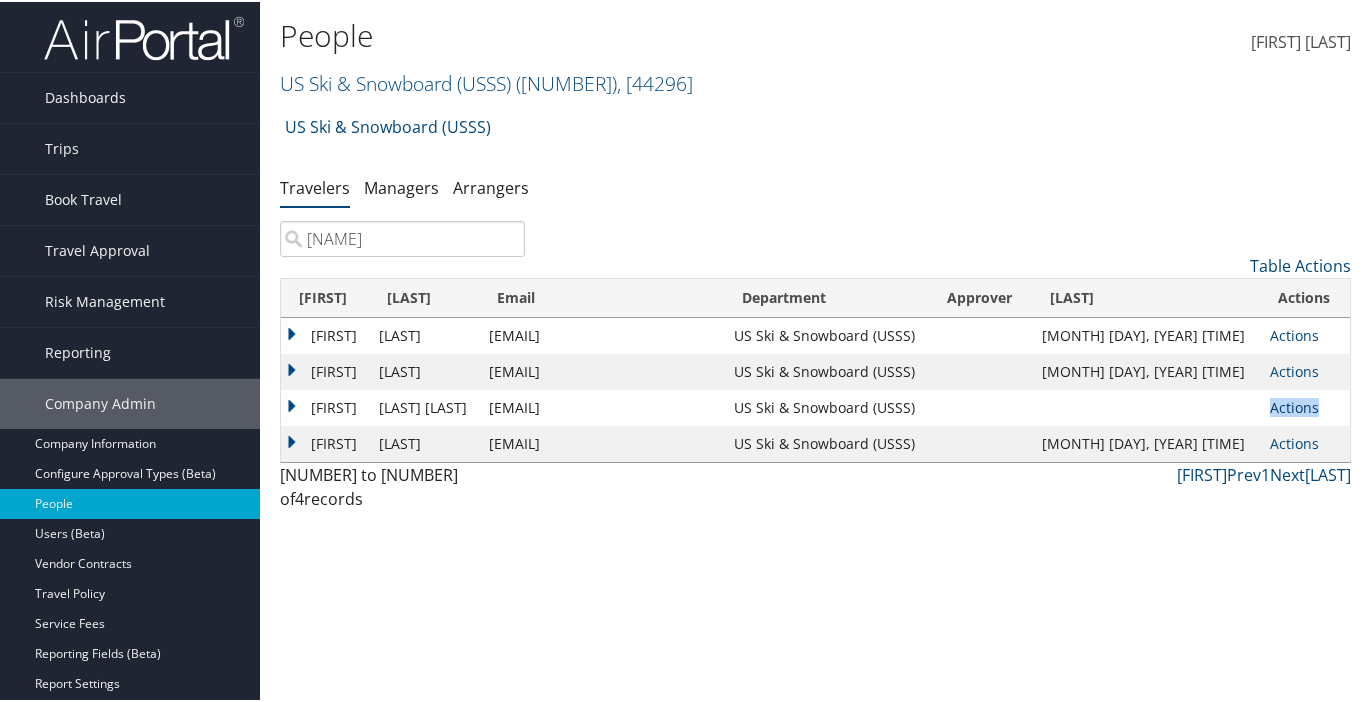 click on "Actions" at bounding box center [1294, 333] 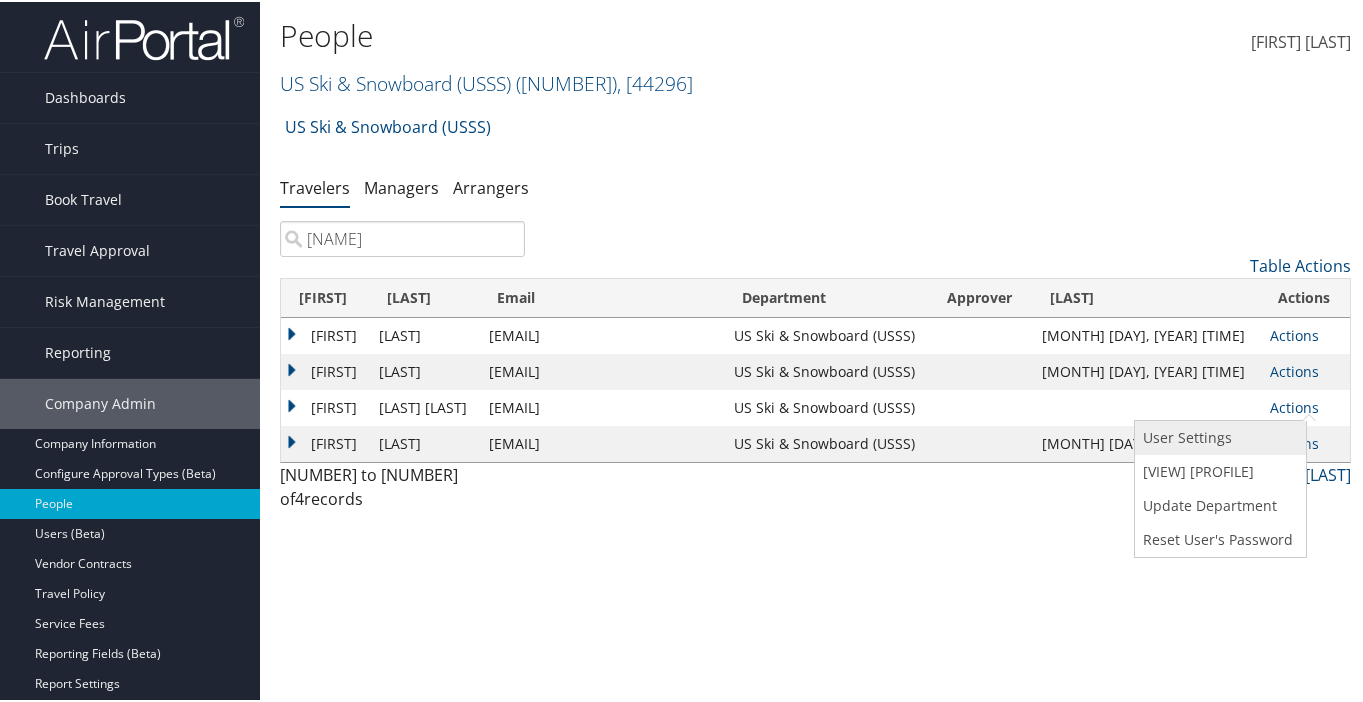click on "User Settings" at bounding box center (1218, 436) 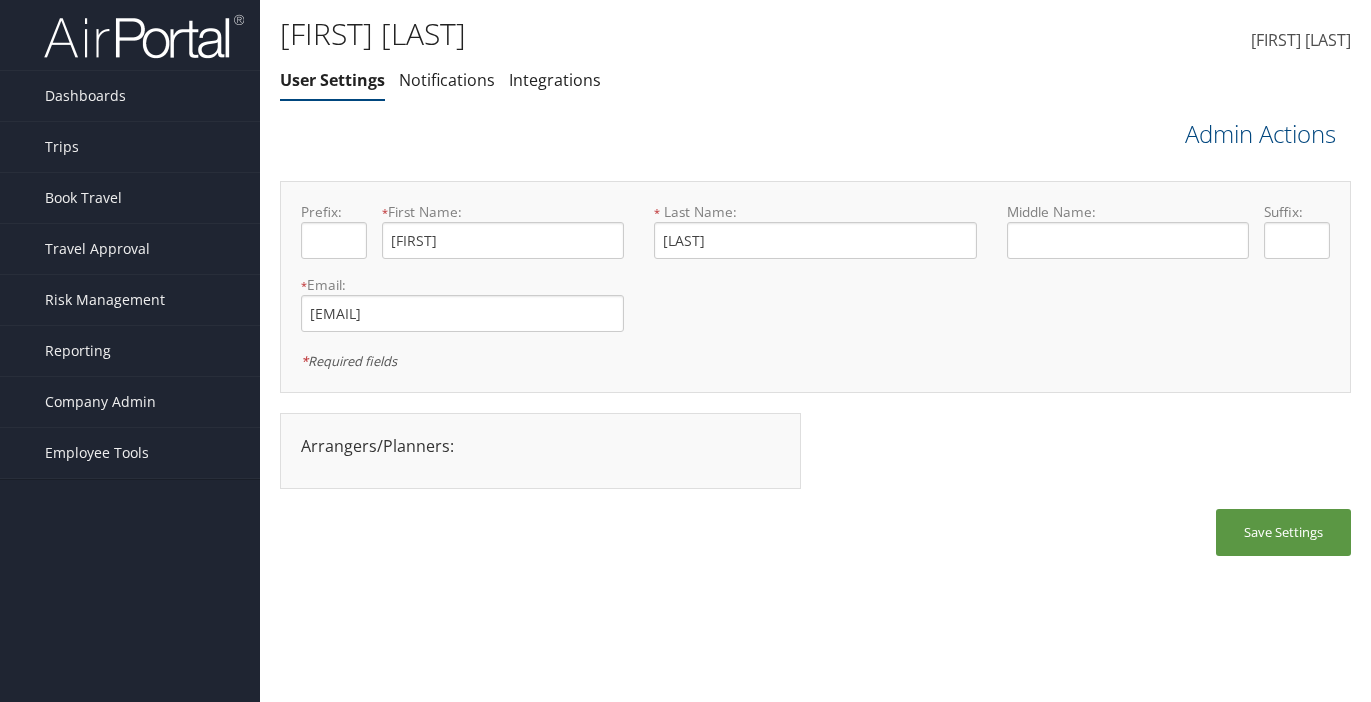 scroll, scrollTop: 0, scrollLeft: 0, axis: both 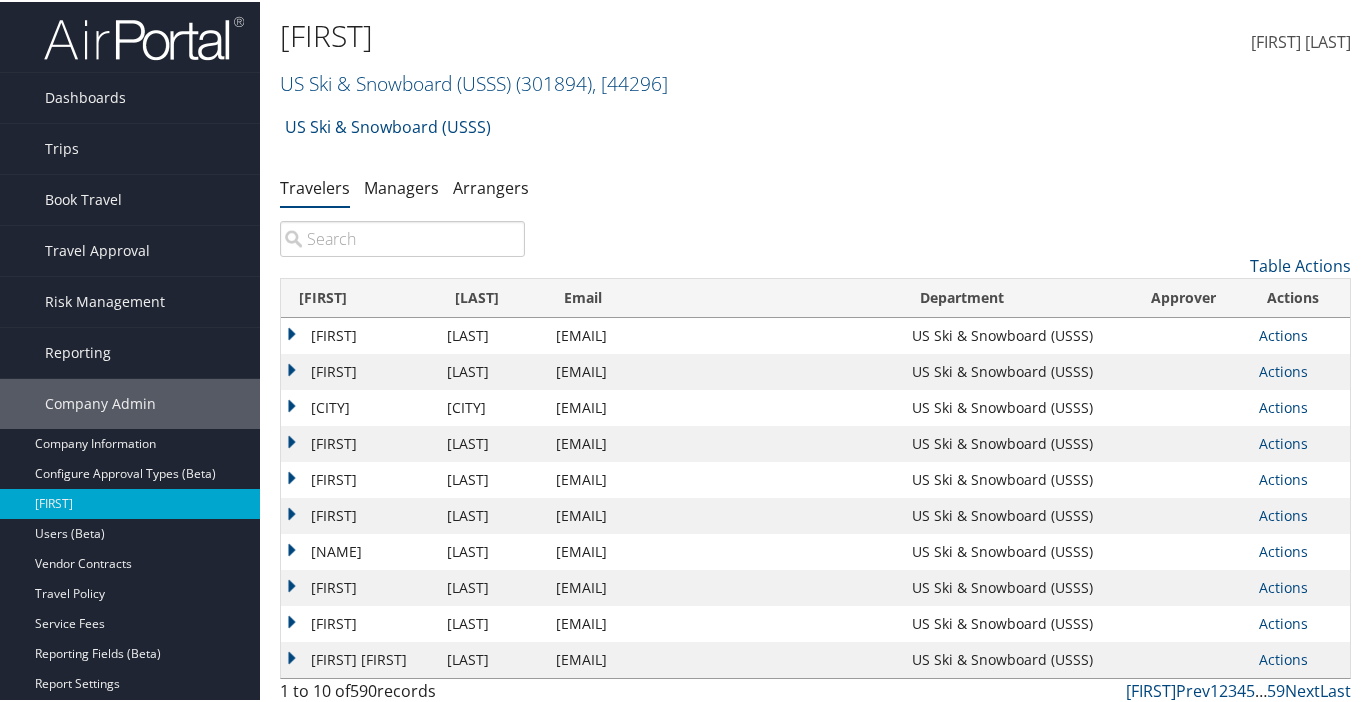 click at bounding box center (402, 237) 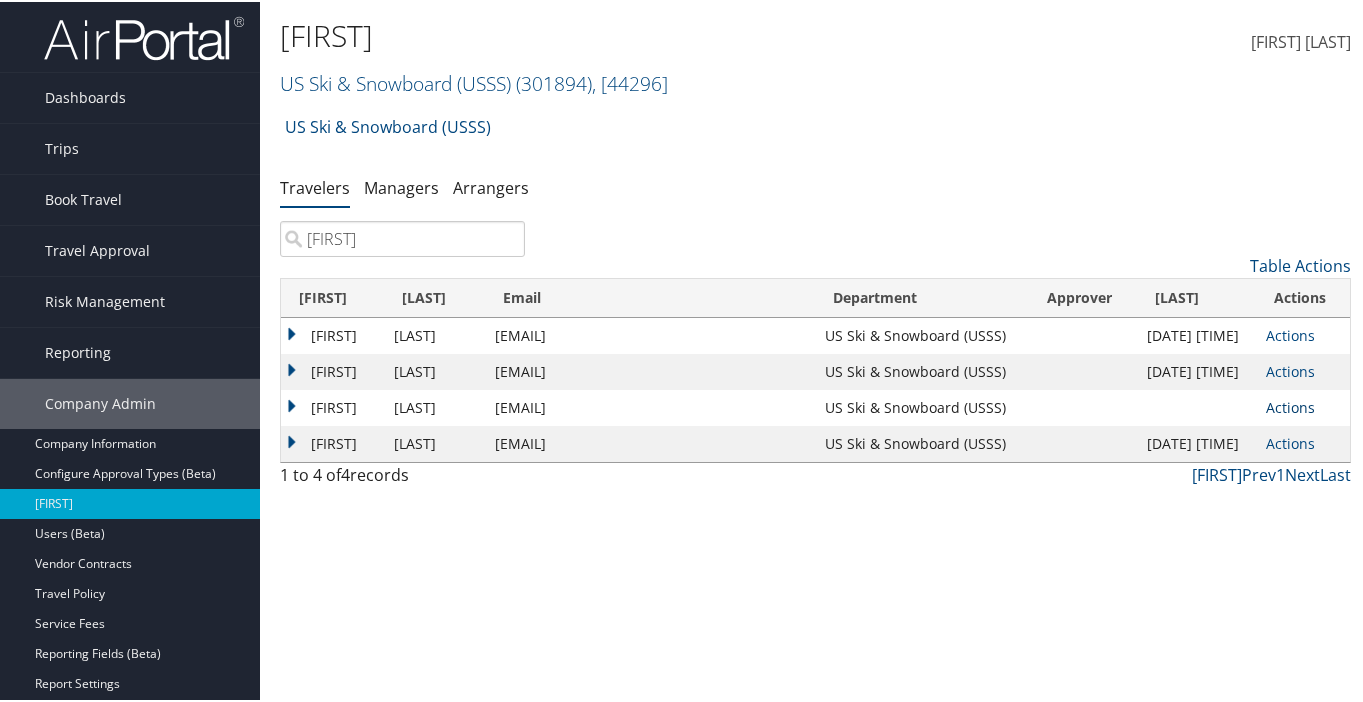 type on "daniel" 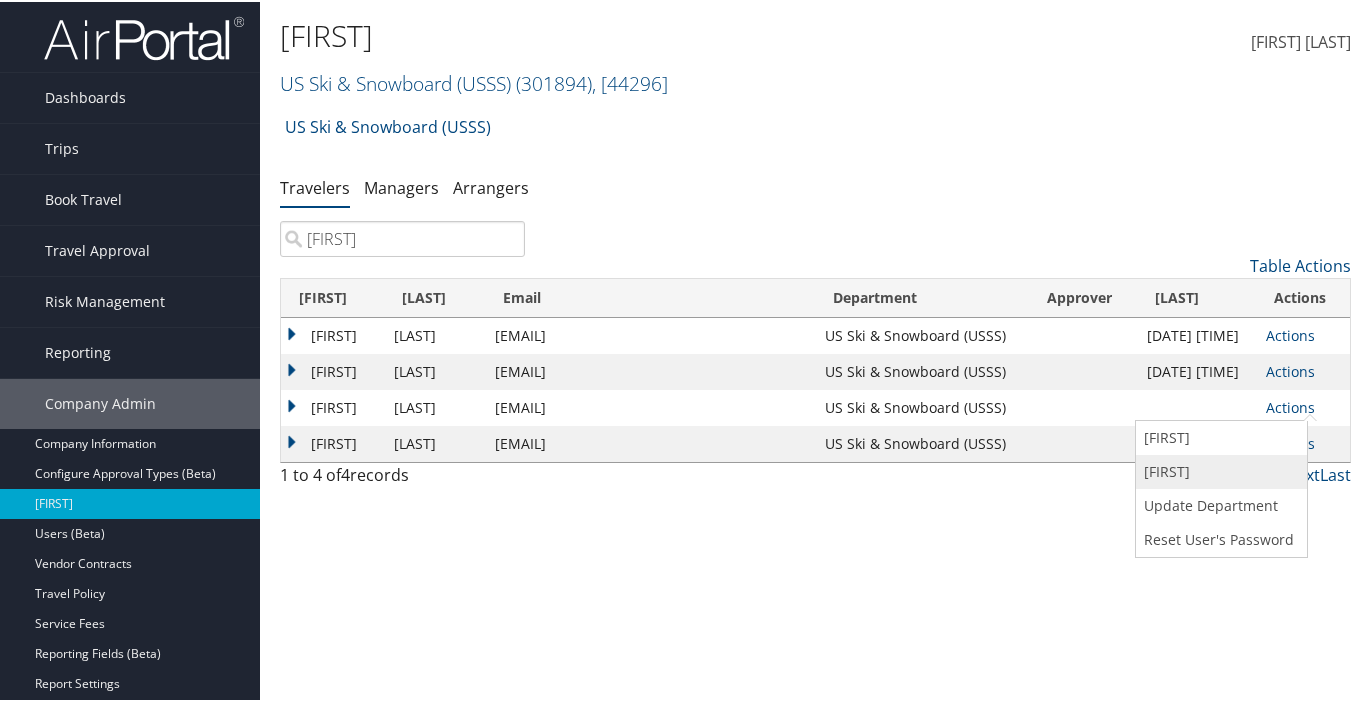 click on "View Profile" at bounding box center [1219, 470] 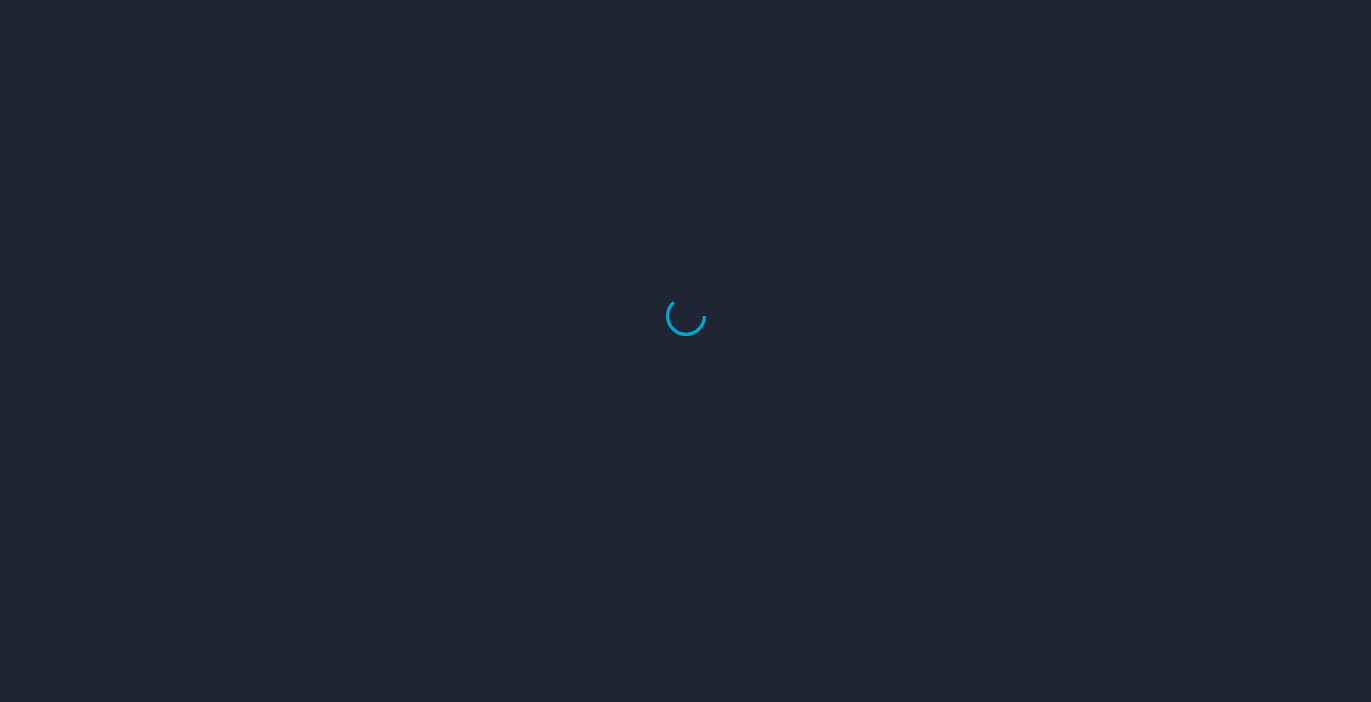 scroll, scrollTop: 0, scrollLeft: 0, axis: both 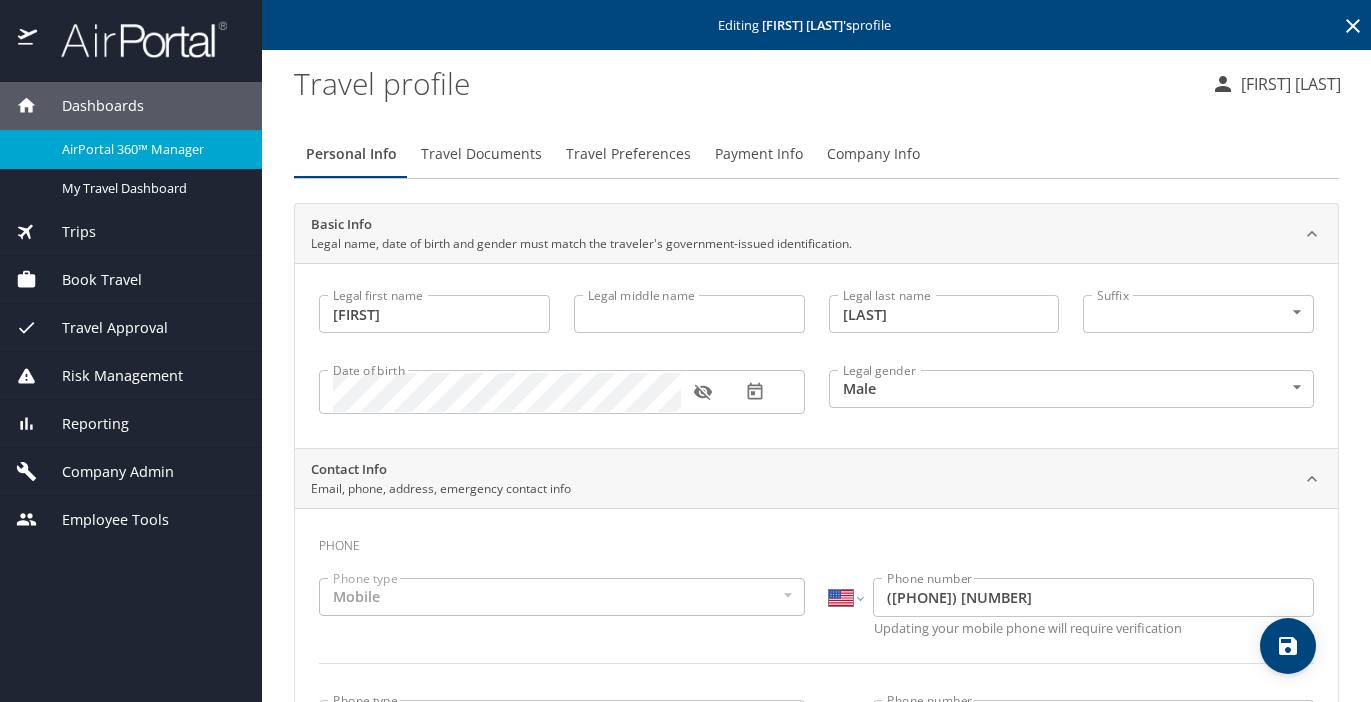 click on "Travel Preferences" at bounding box center (628, 154) 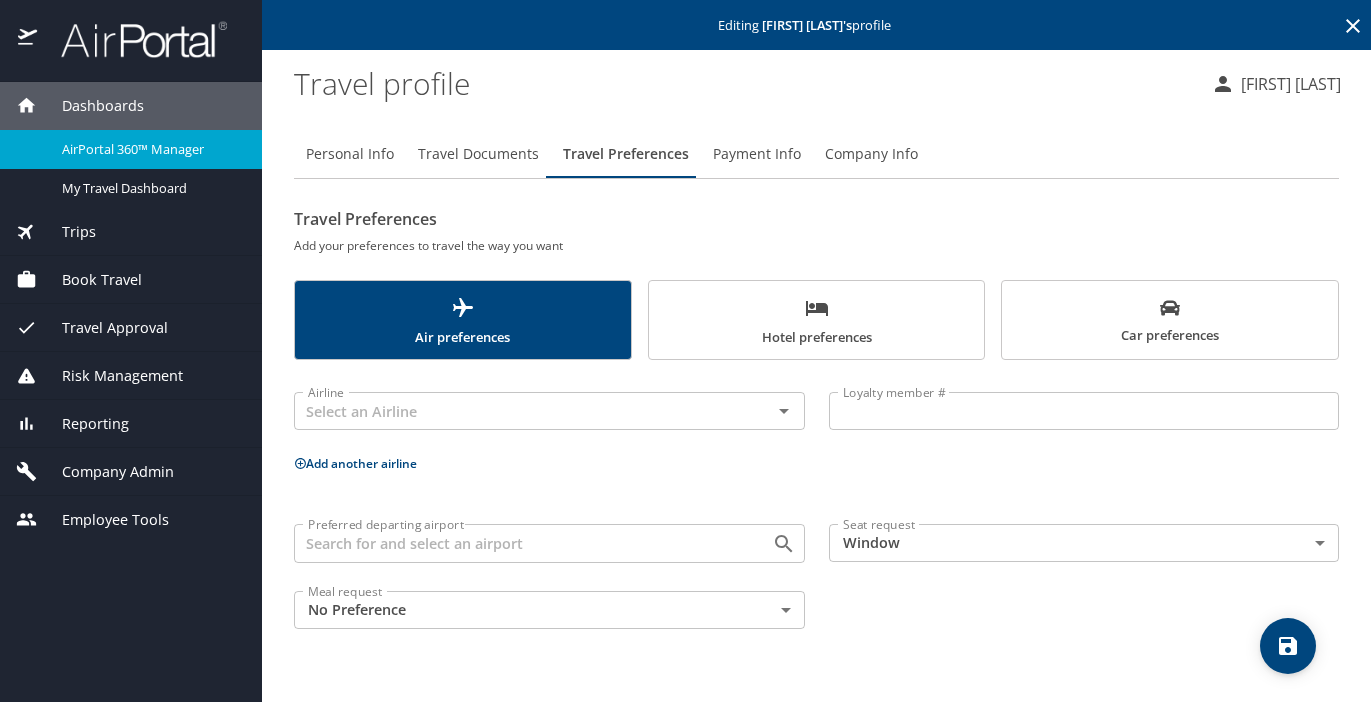 click on "Payment Info" at bounding box center [757, 154] 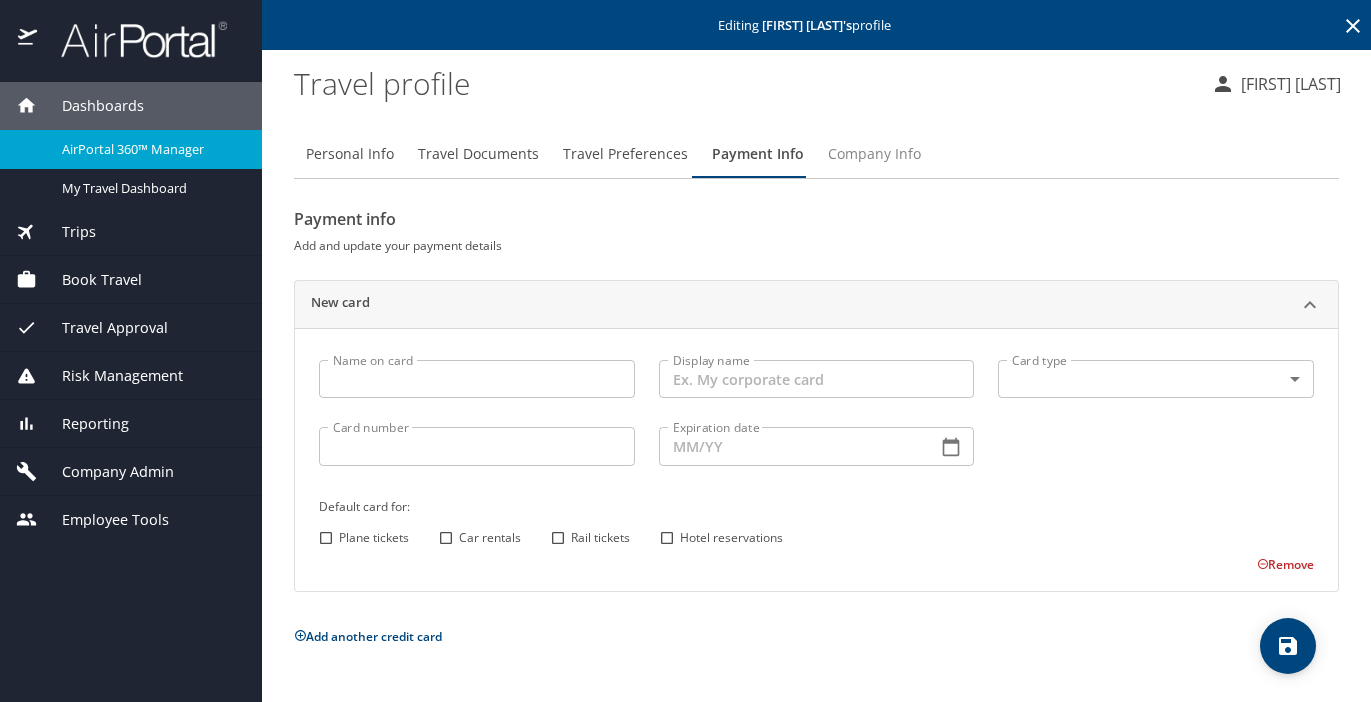 click on "Company Info" at bounding box center (874, 154) 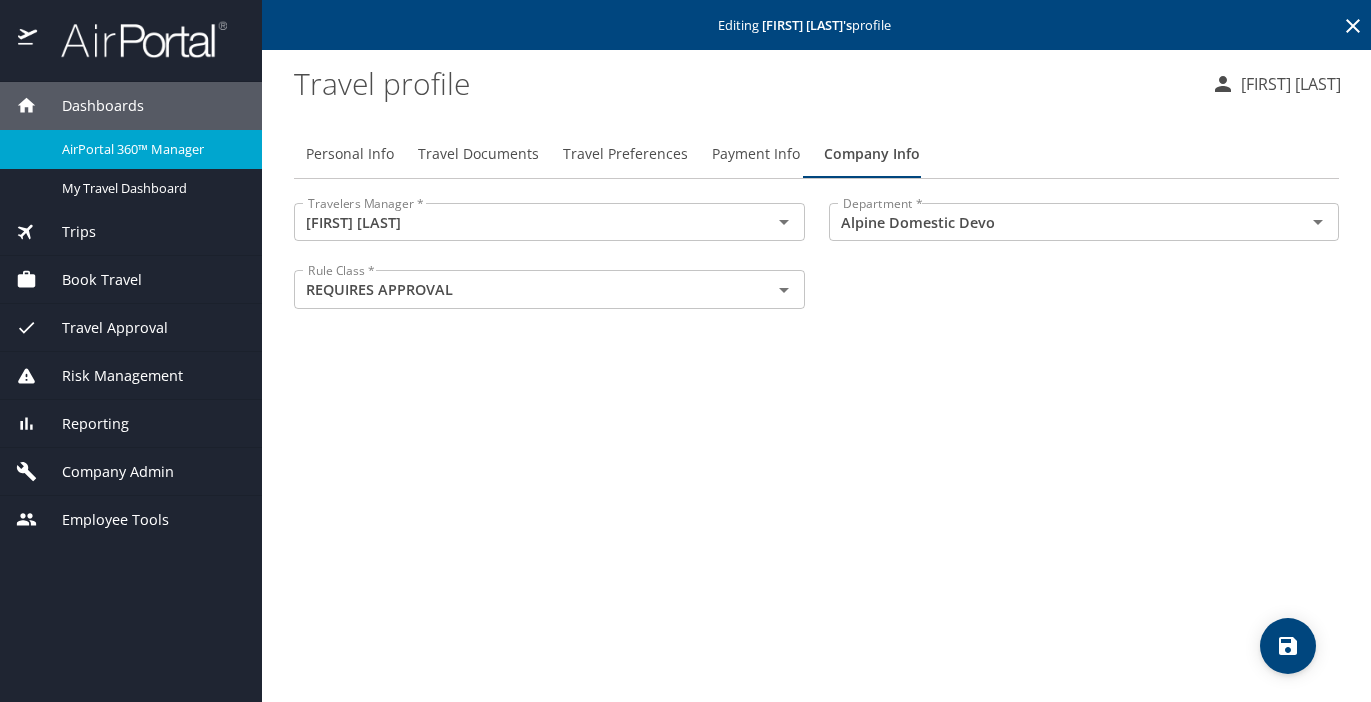 click at bounding box center [549, 243] 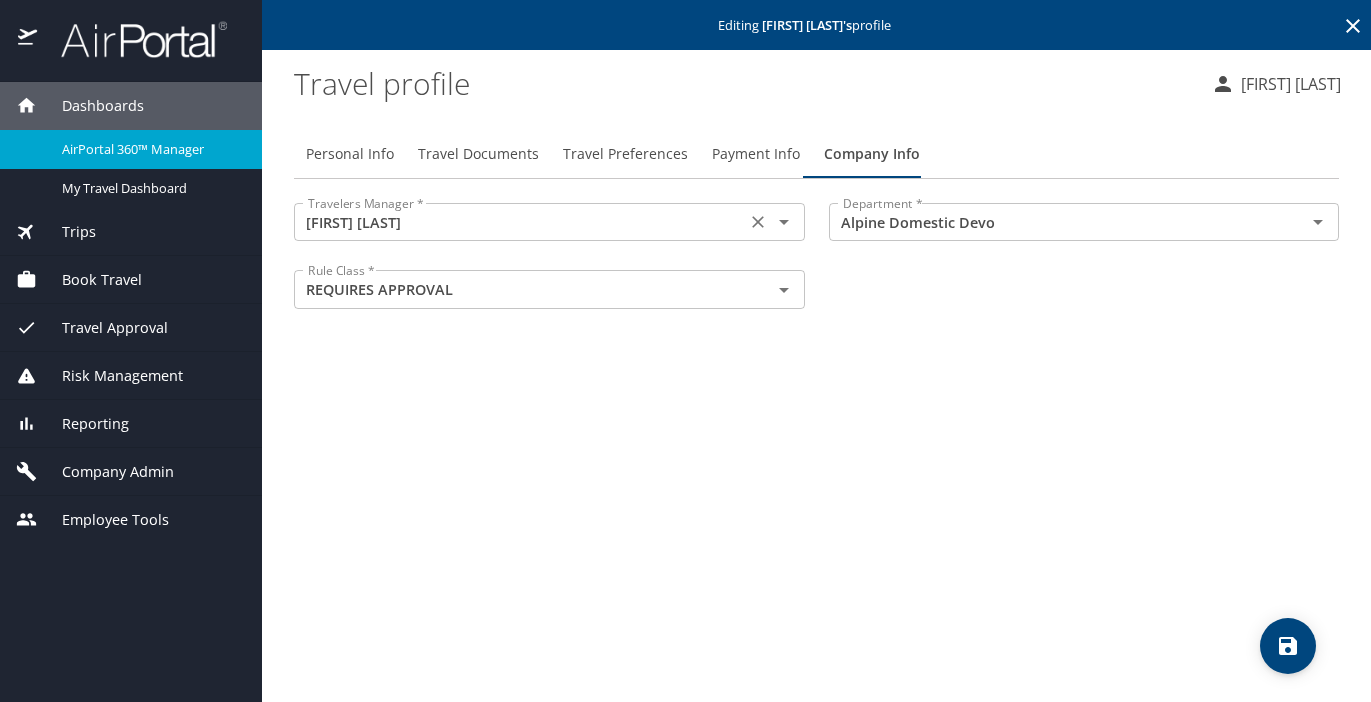 click on "[FIRST] [LAST]" at bounding box center (520, 222) 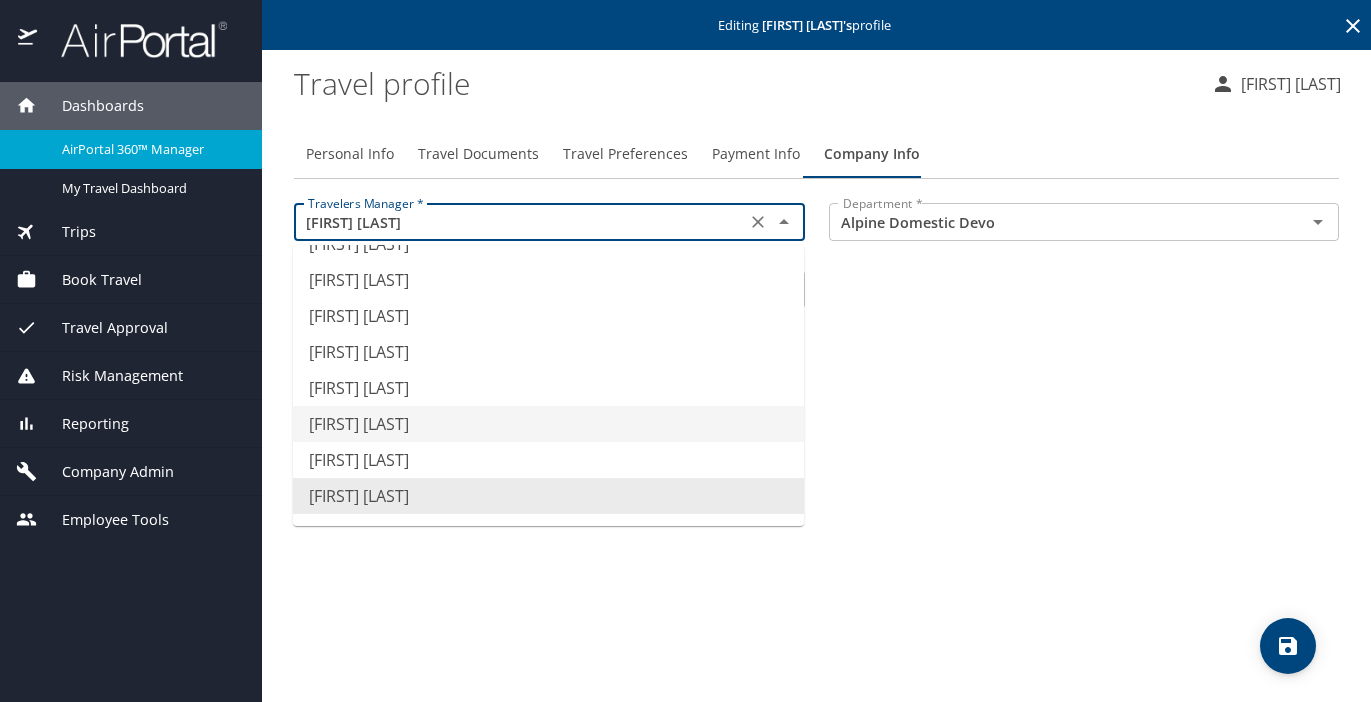 scroll, scrollTop: 287, scrollLeft: 0, axis: vertical 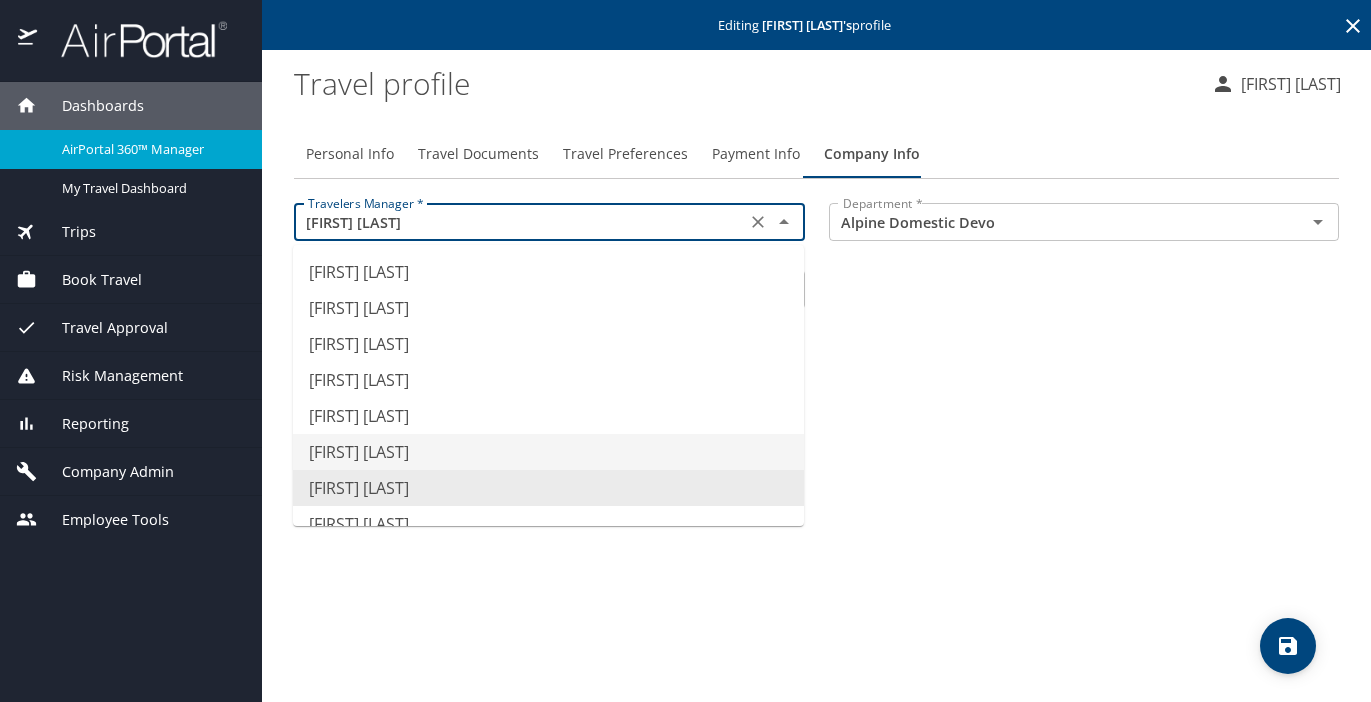 click on "Howard Knight" at bounding box center (548, 452) 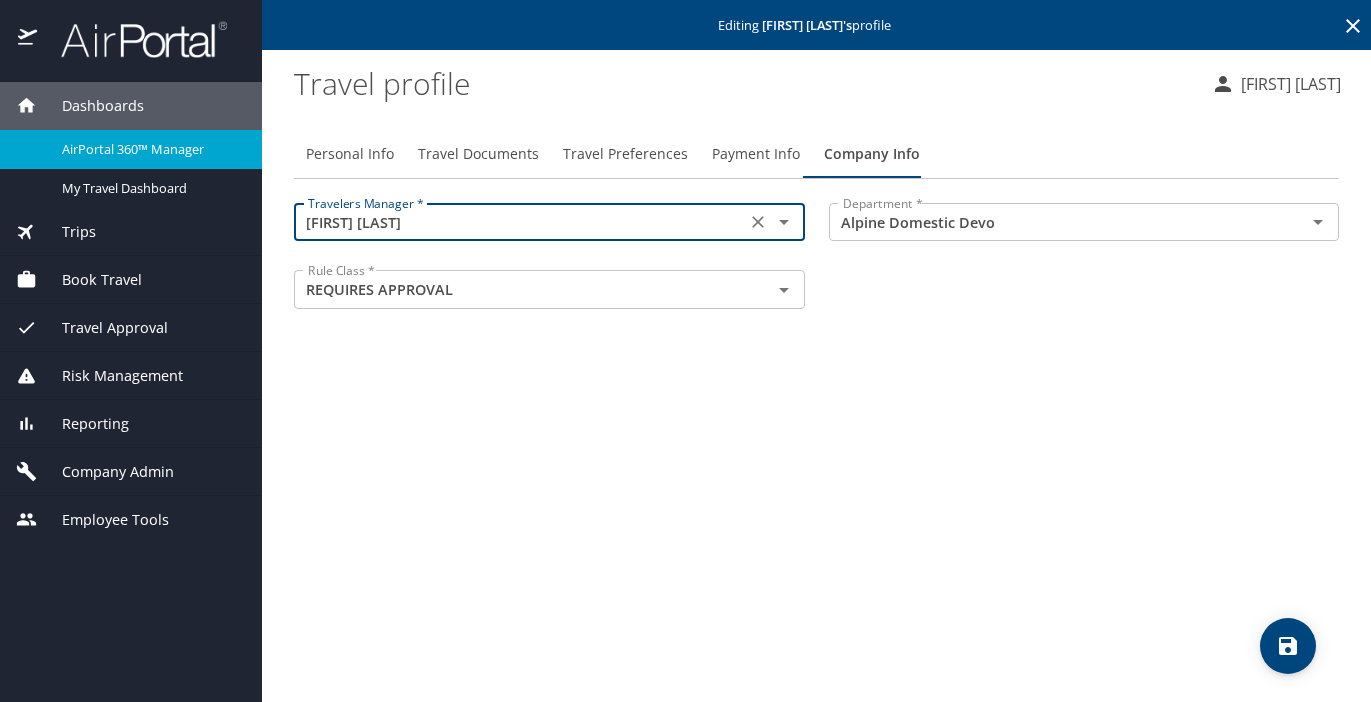 click on "Personal Info Travel Documents Travel Preferences Payment Info Company Info Travelers Manager   * Howard Knight Travelers Manager   * Department   * Alpine Domestic Devo Department   * Rule Class   * REQUIRES APPROVAL Rule Class   *" at bounding box center [816, 408] 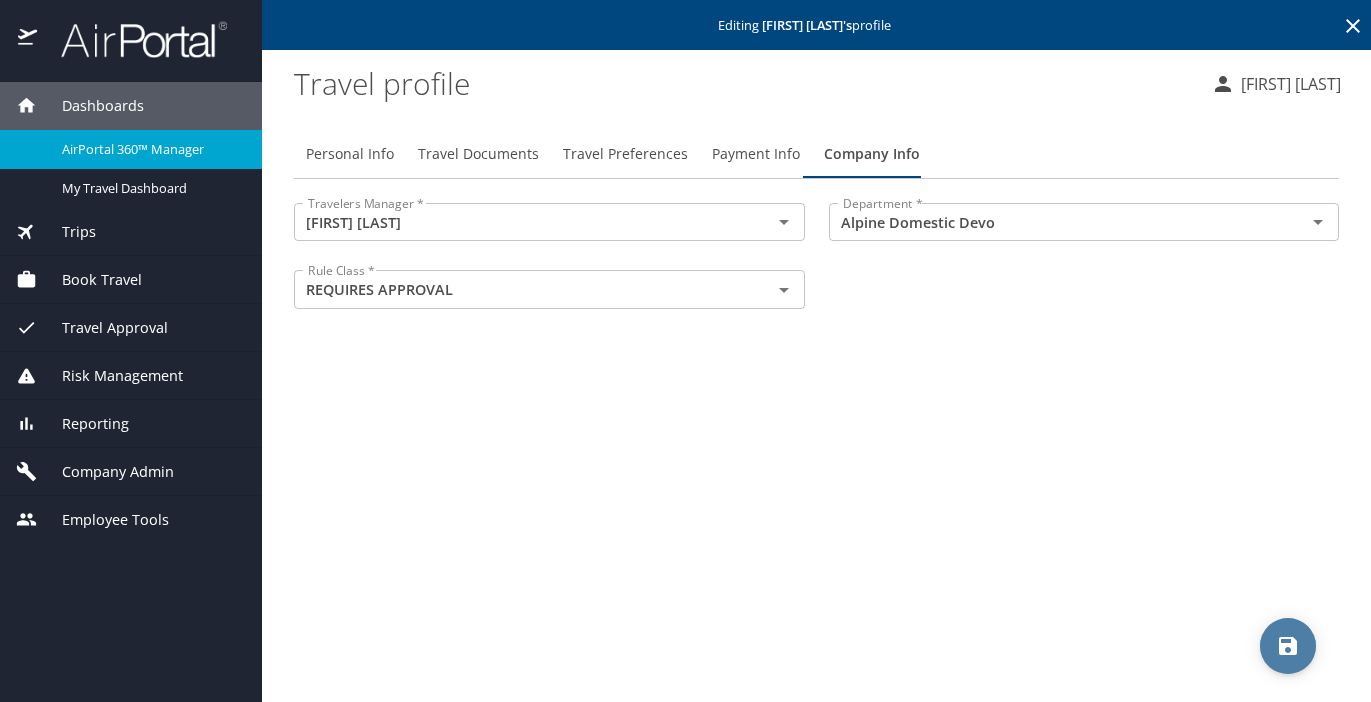 click at bounding box center [1288, 646] 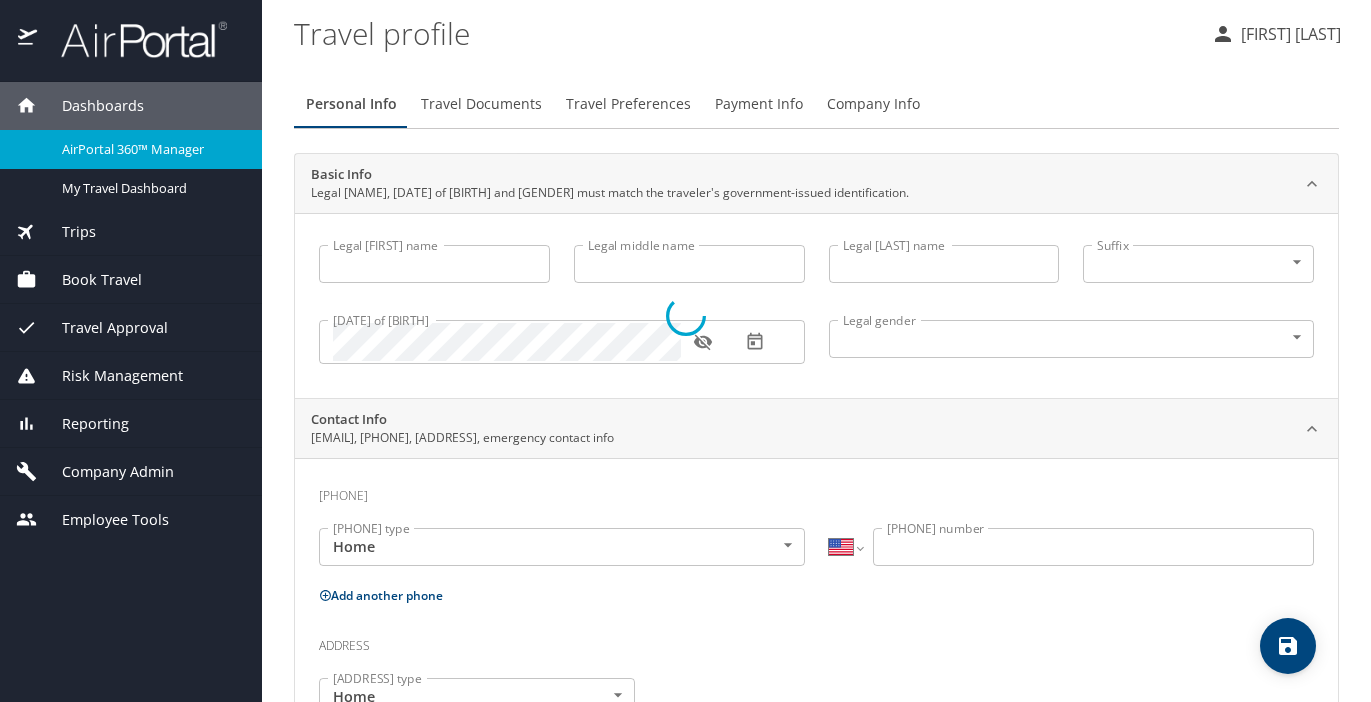 scroll, scrollTop: 0, scrollLeft: 0, axis: both 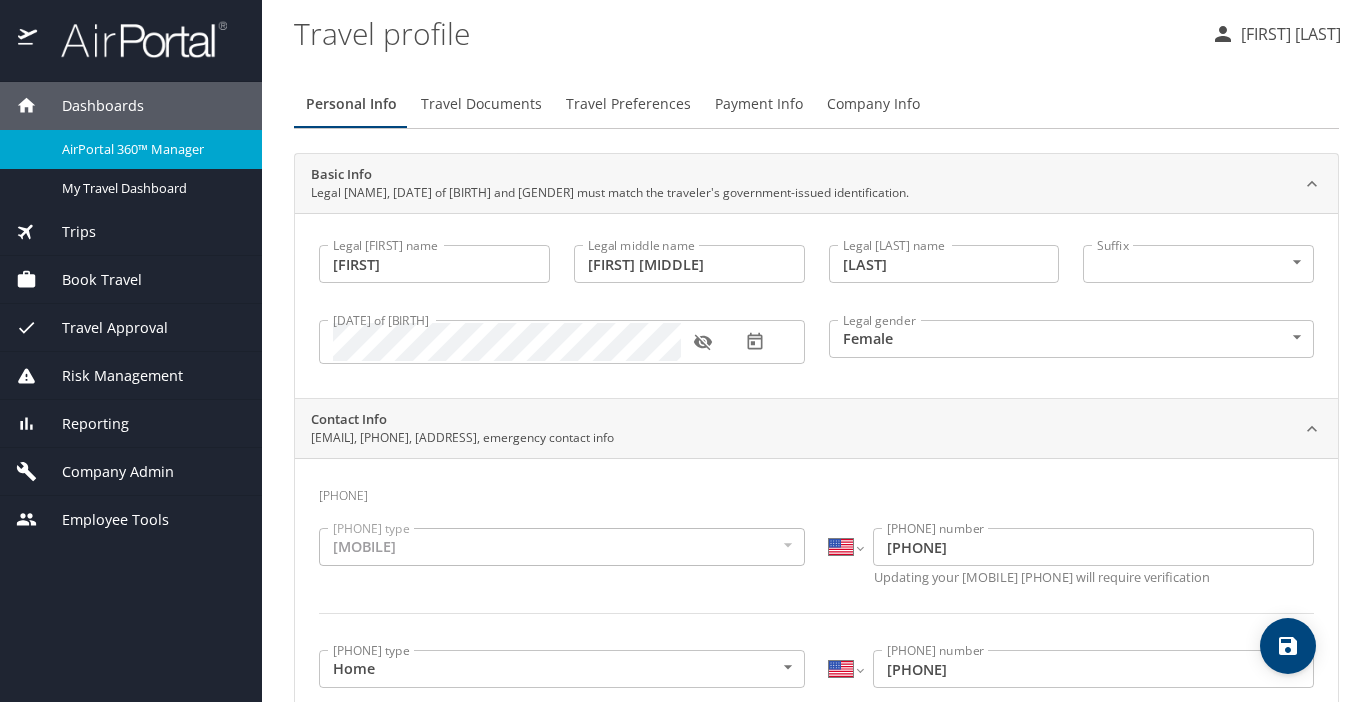 click on "Book Travel" at bounding box center [89, 280] 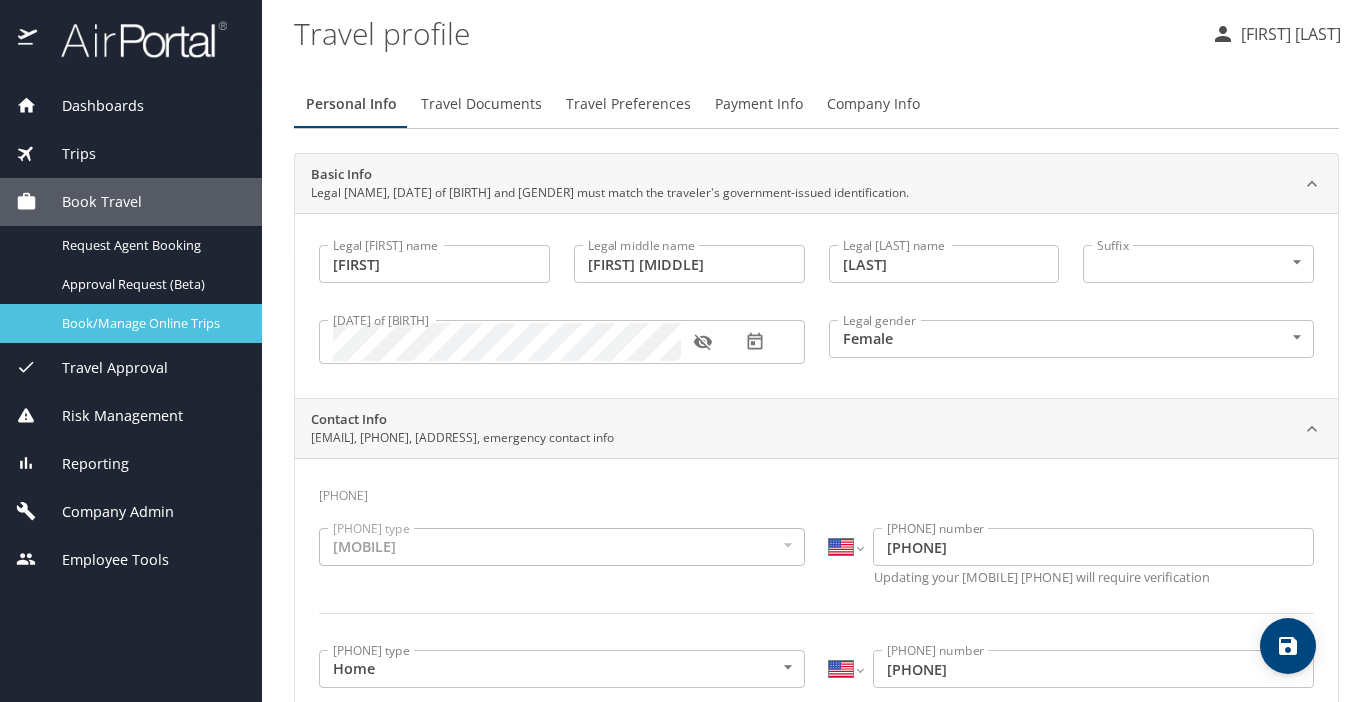 click on "Book/Manage Online Trips" at bounding box center [131, 323] 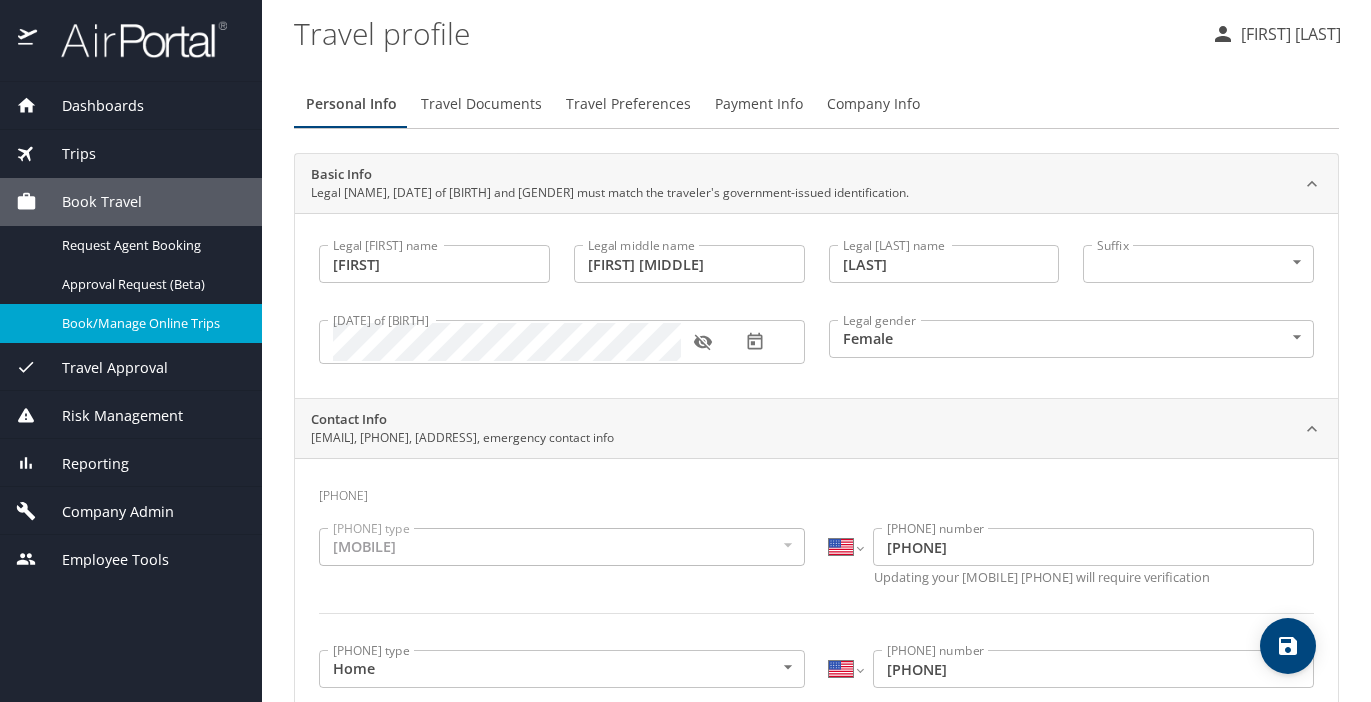 click on "Dashboards" at bounding box center [90, 106] 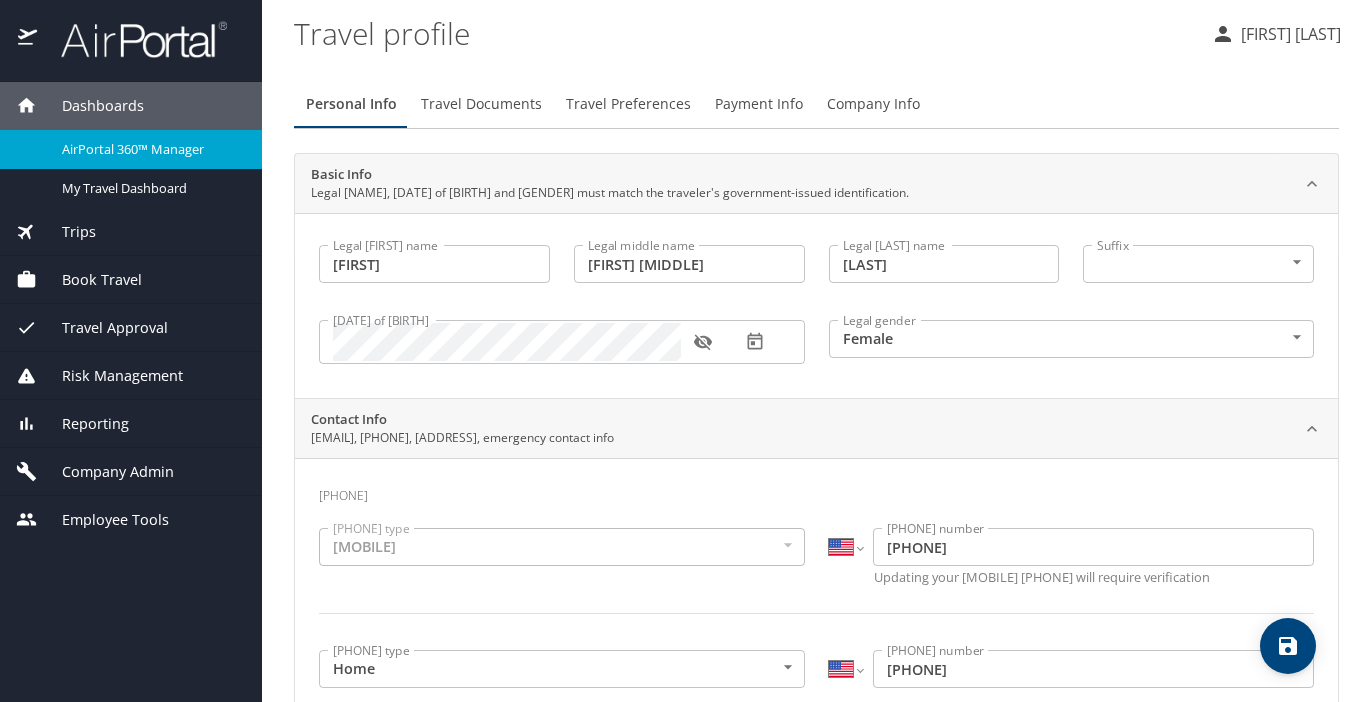 click on "AirPortal 360™ Manager" at bounding box center [150, 149] 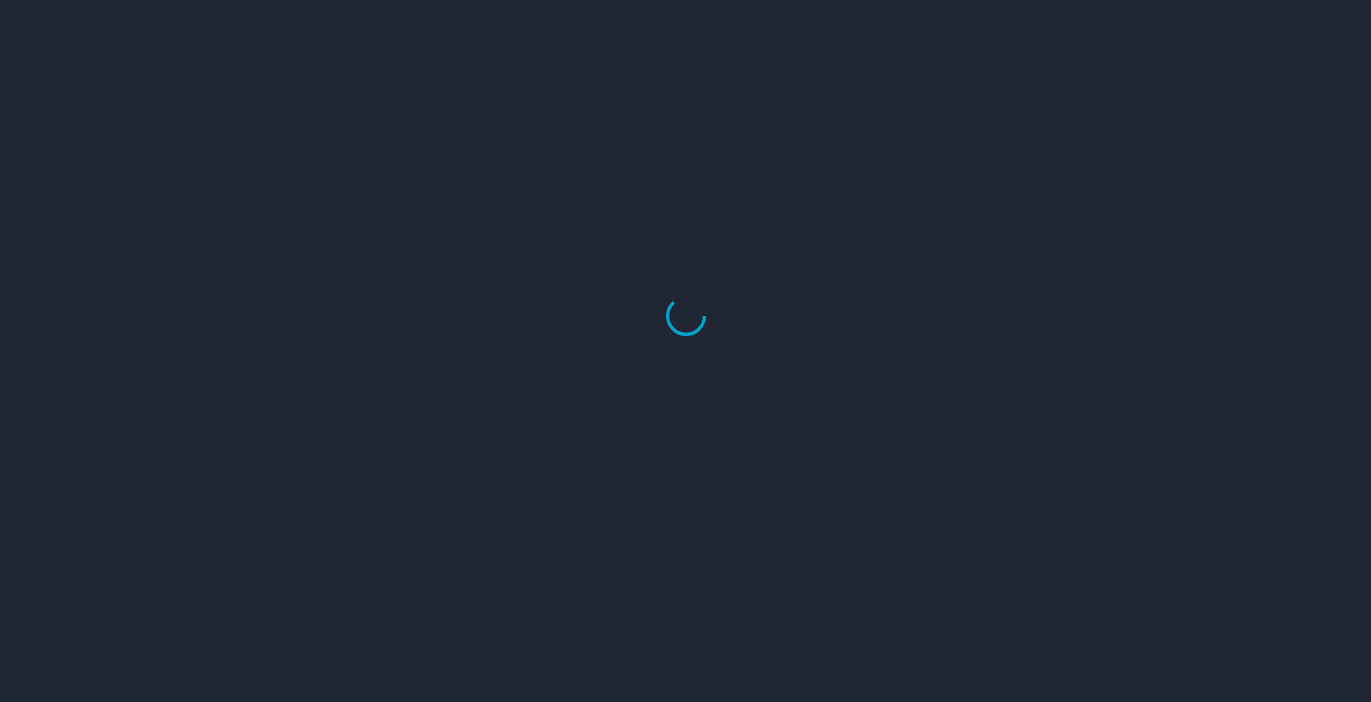 scroll, scrollTop: 0, scrollLeft: 0, axis: both 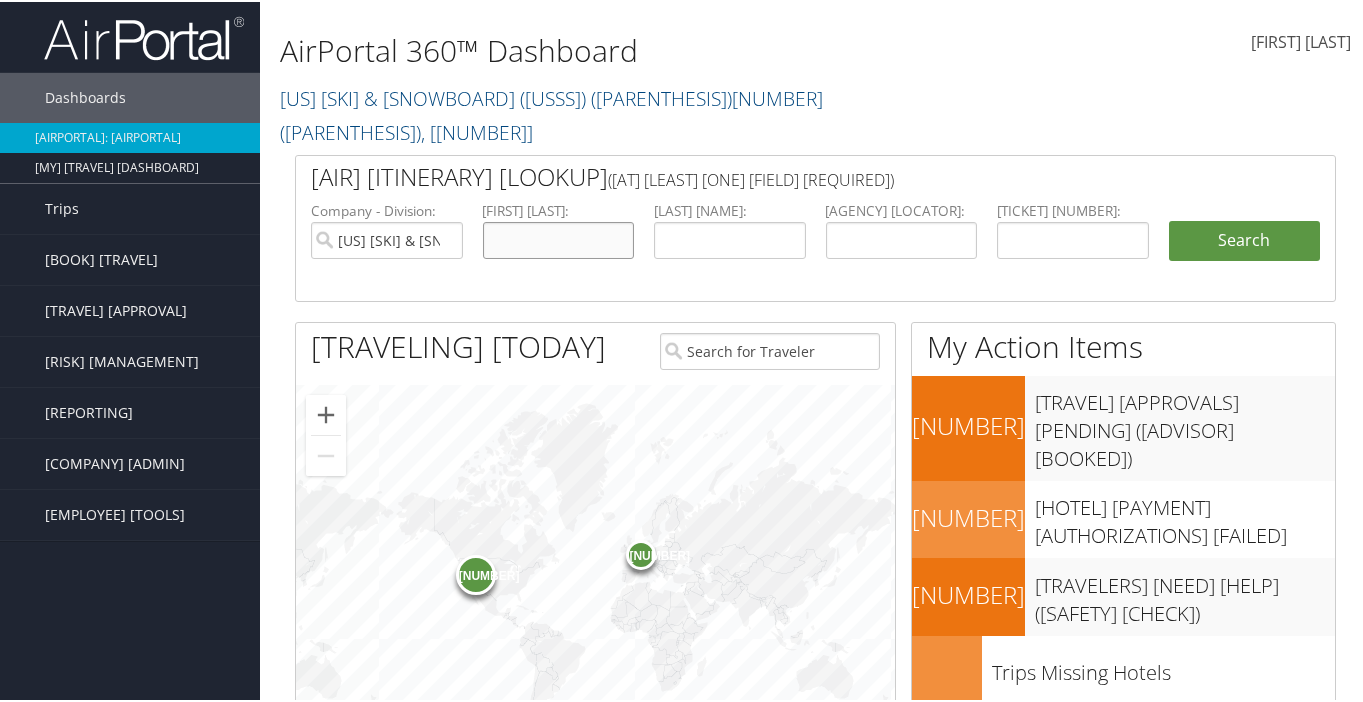 click at bounding box center (559, 238) 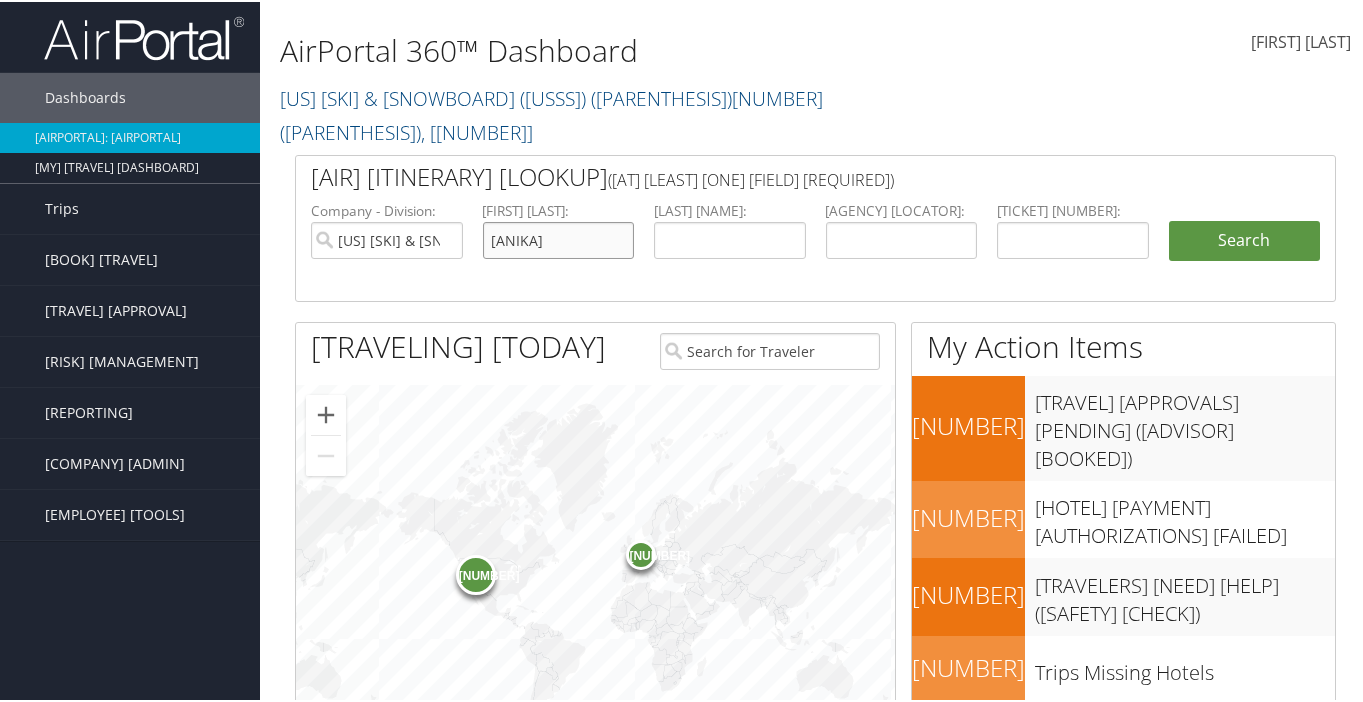 type on "[ANIKA]" 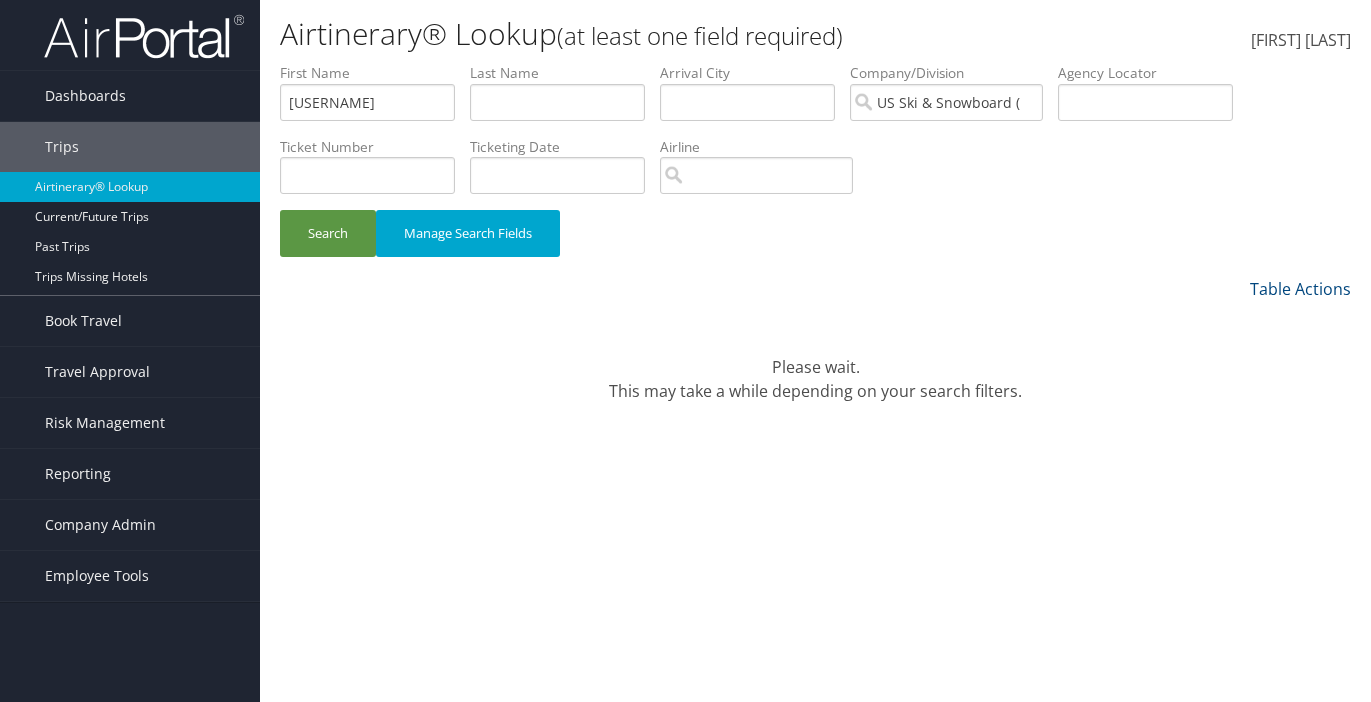 scroll, scrollTop: 0, scrollLeft: 0, axis: both 